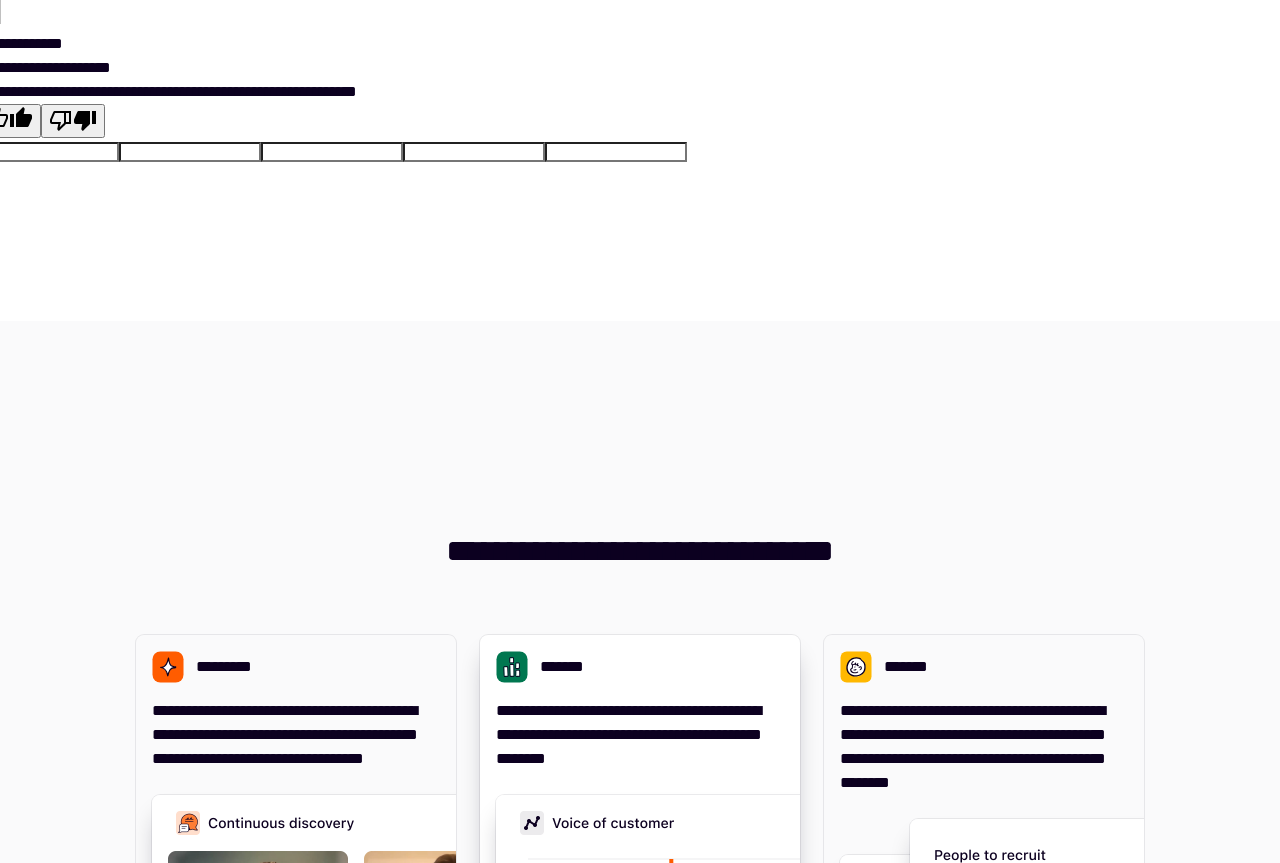 scroll, scrollTop: 0, scrollLeft: 0, axis: both 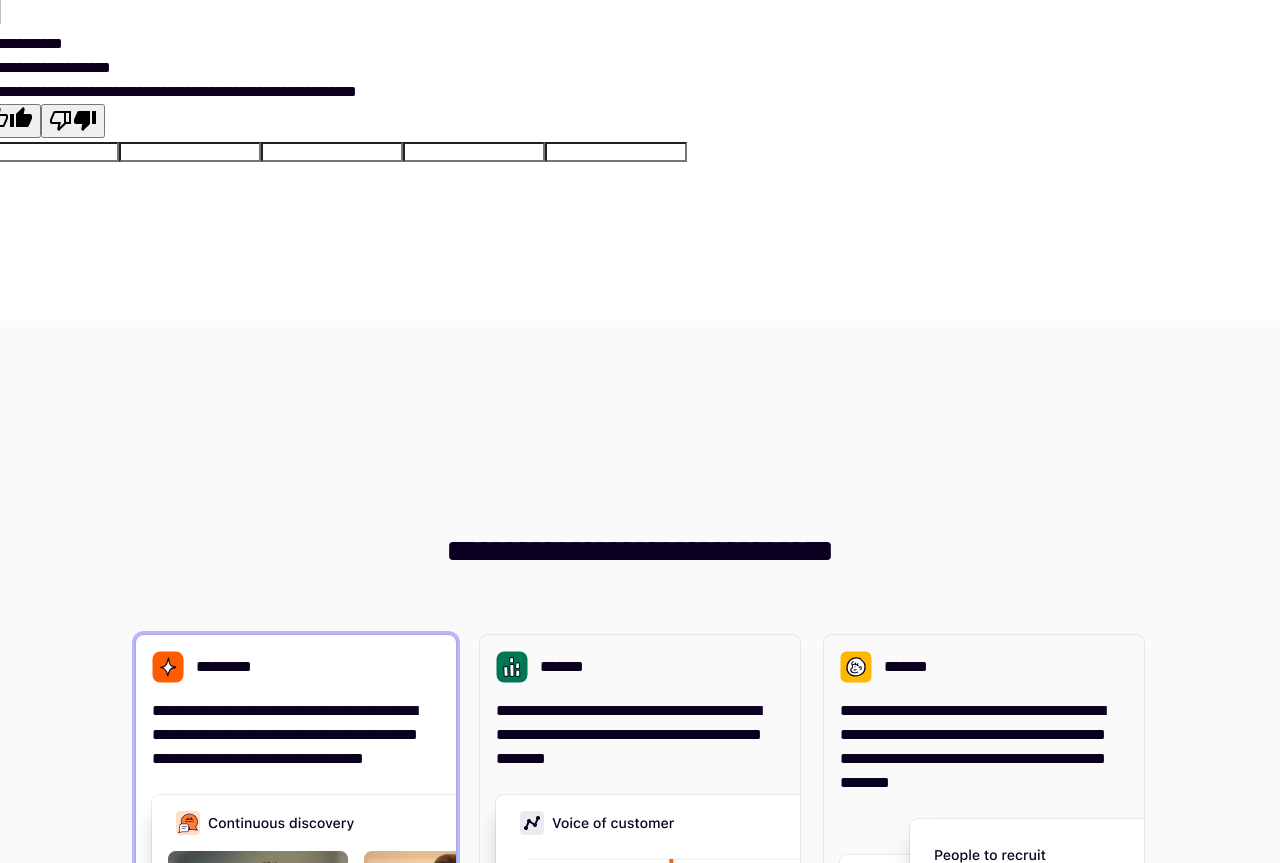 click on "**********" at bounding box center (285, 734) 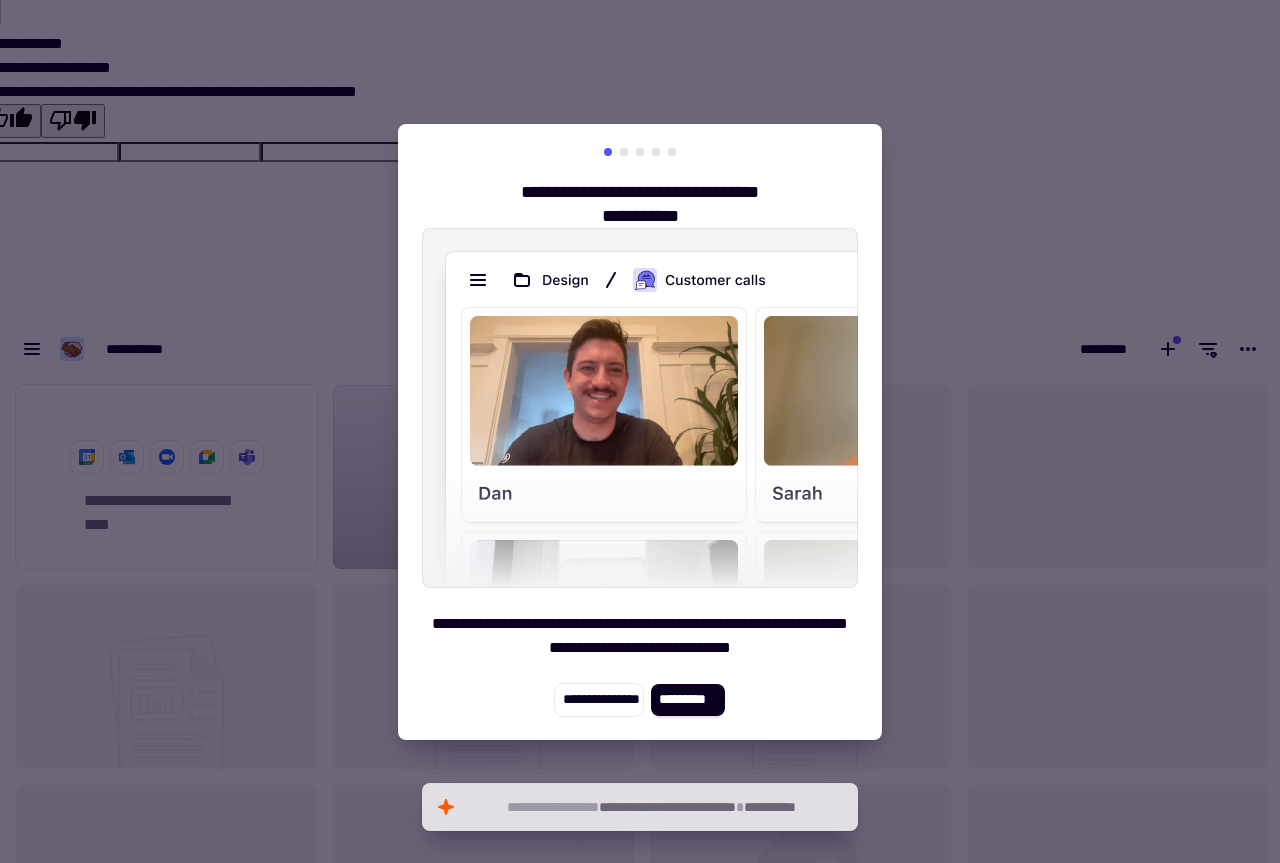 scroll, scrollTop: 16, scrollLeft: 16, axis: both 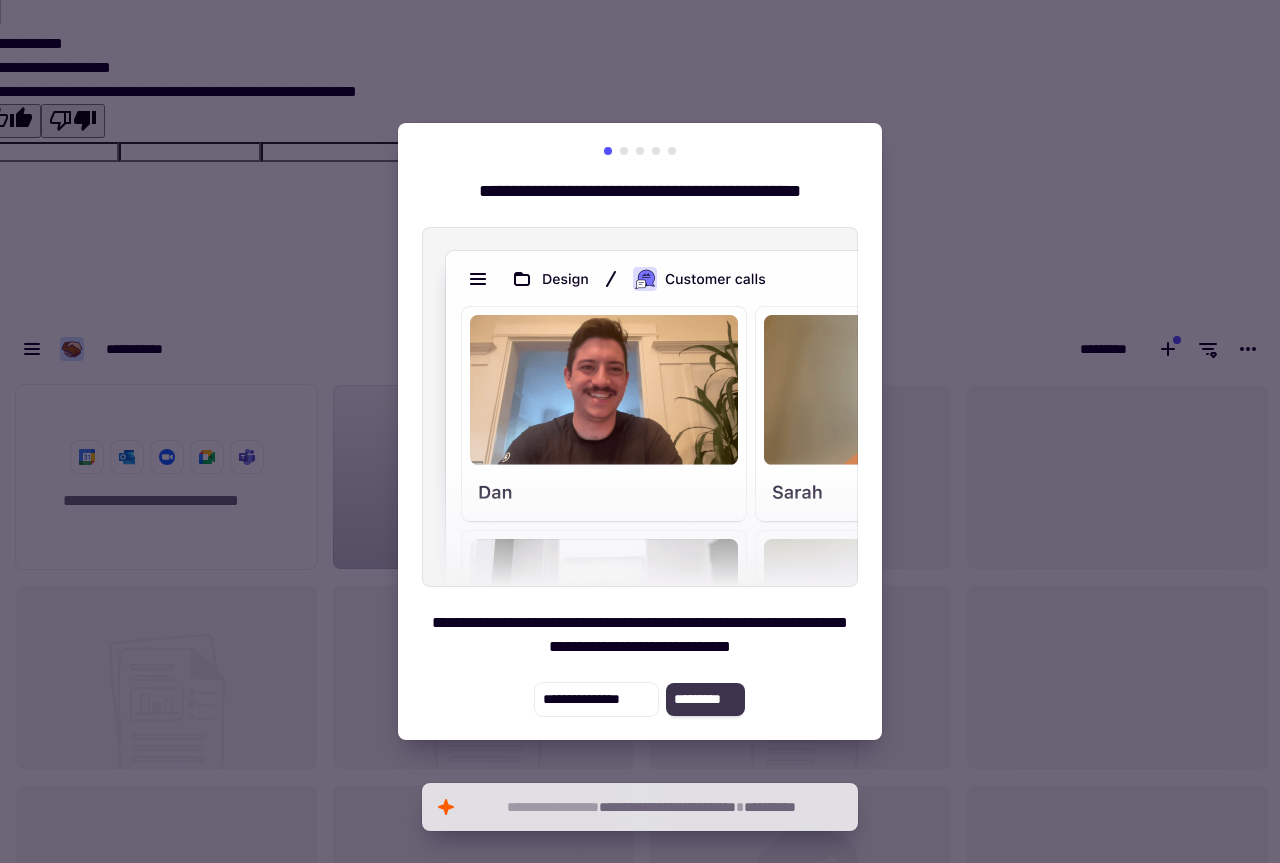 click on "*********" 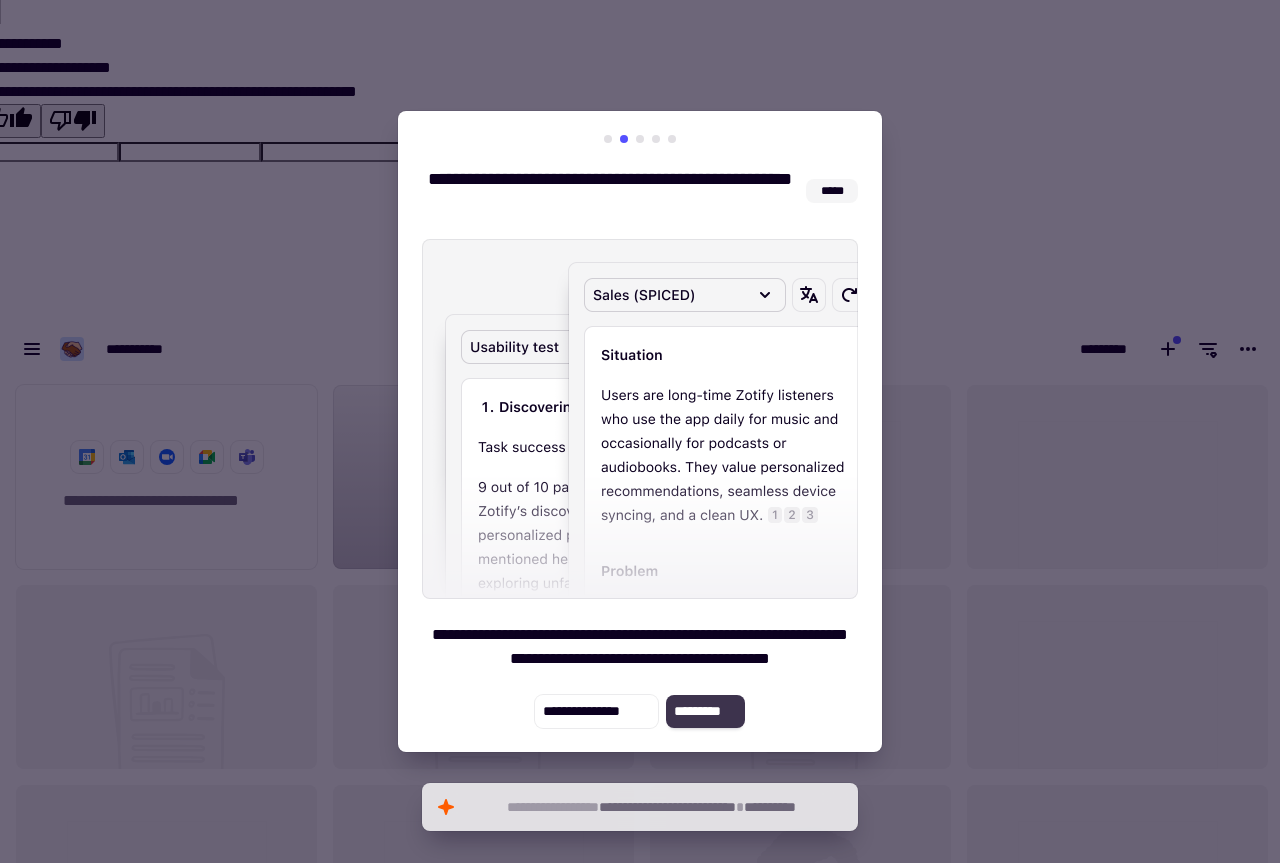 click on "*********" 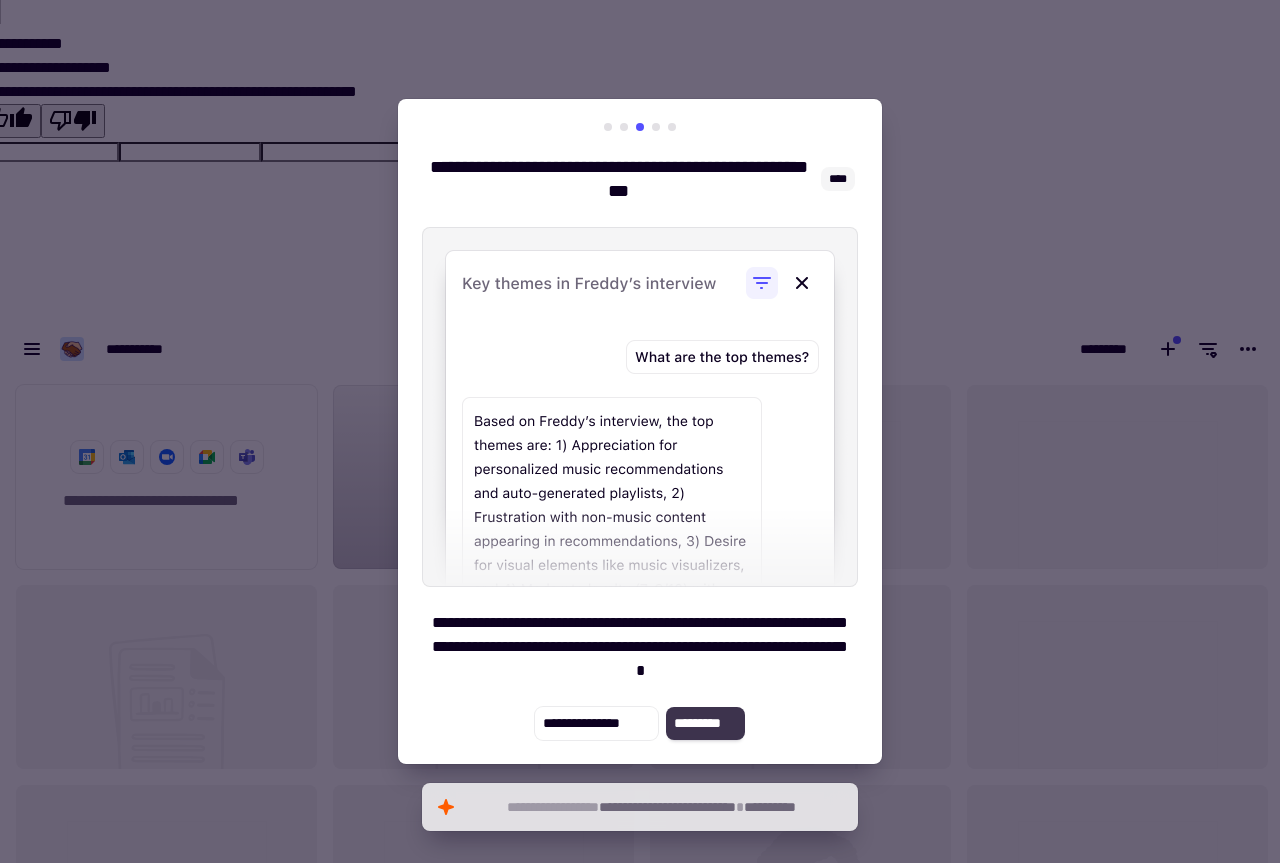 click on "**********" at bounding box center [640, 432] 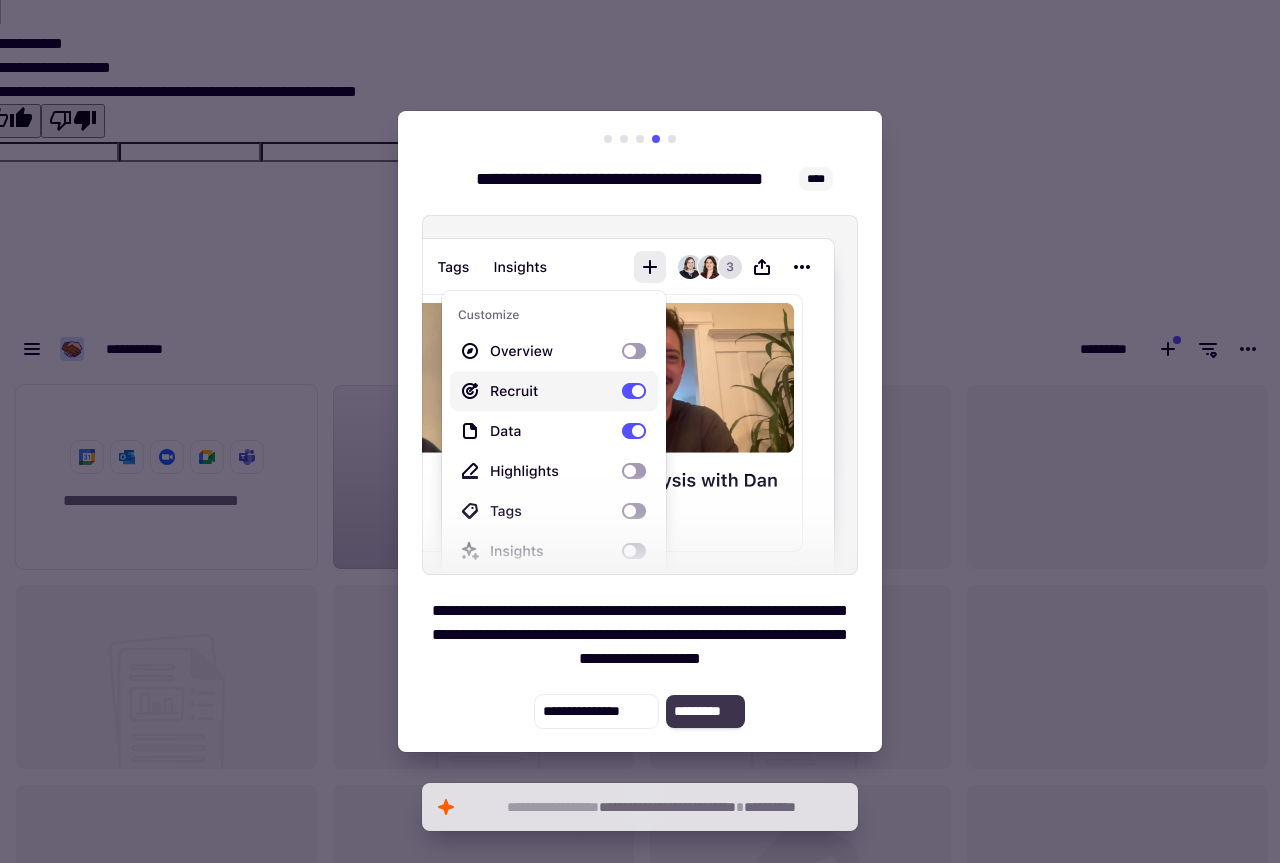 click on "*********" 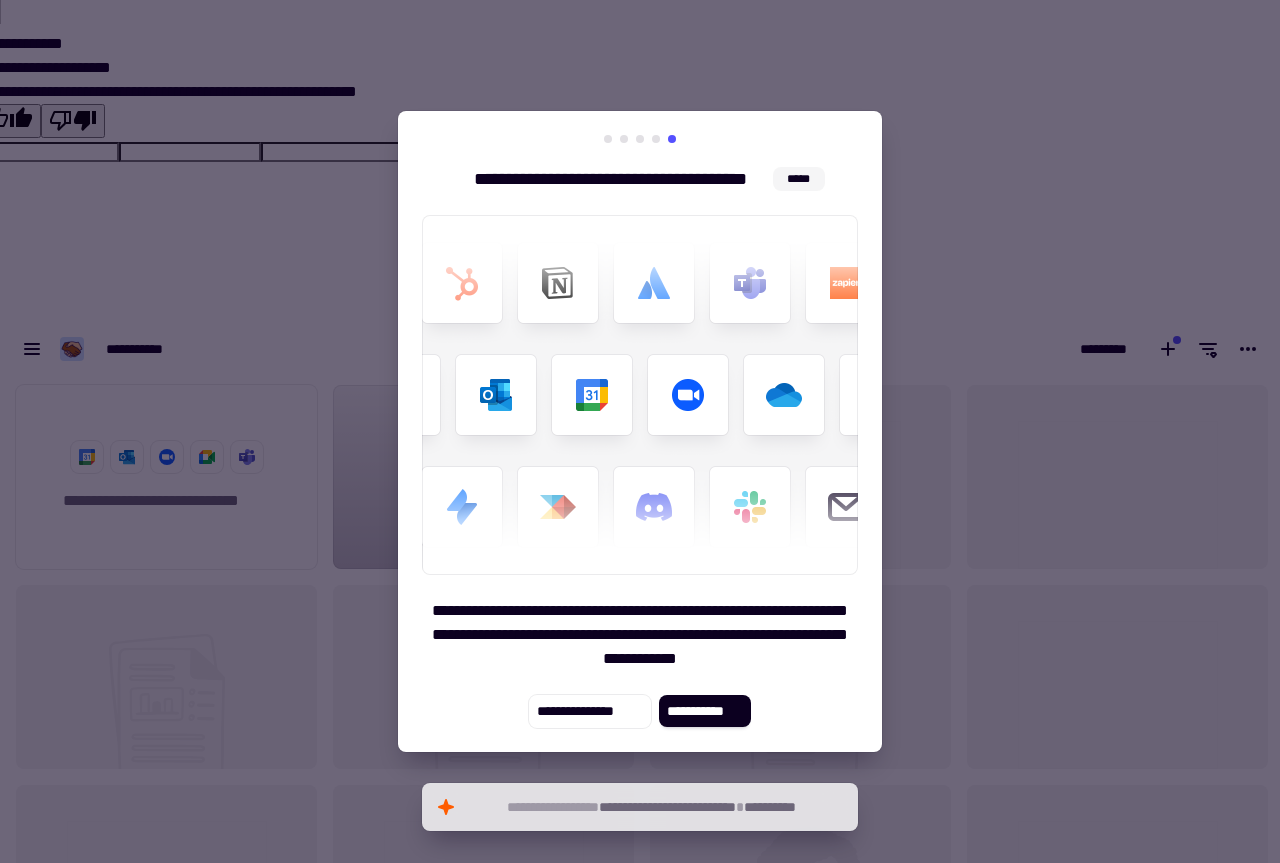 click at bounding box center (640, 395) 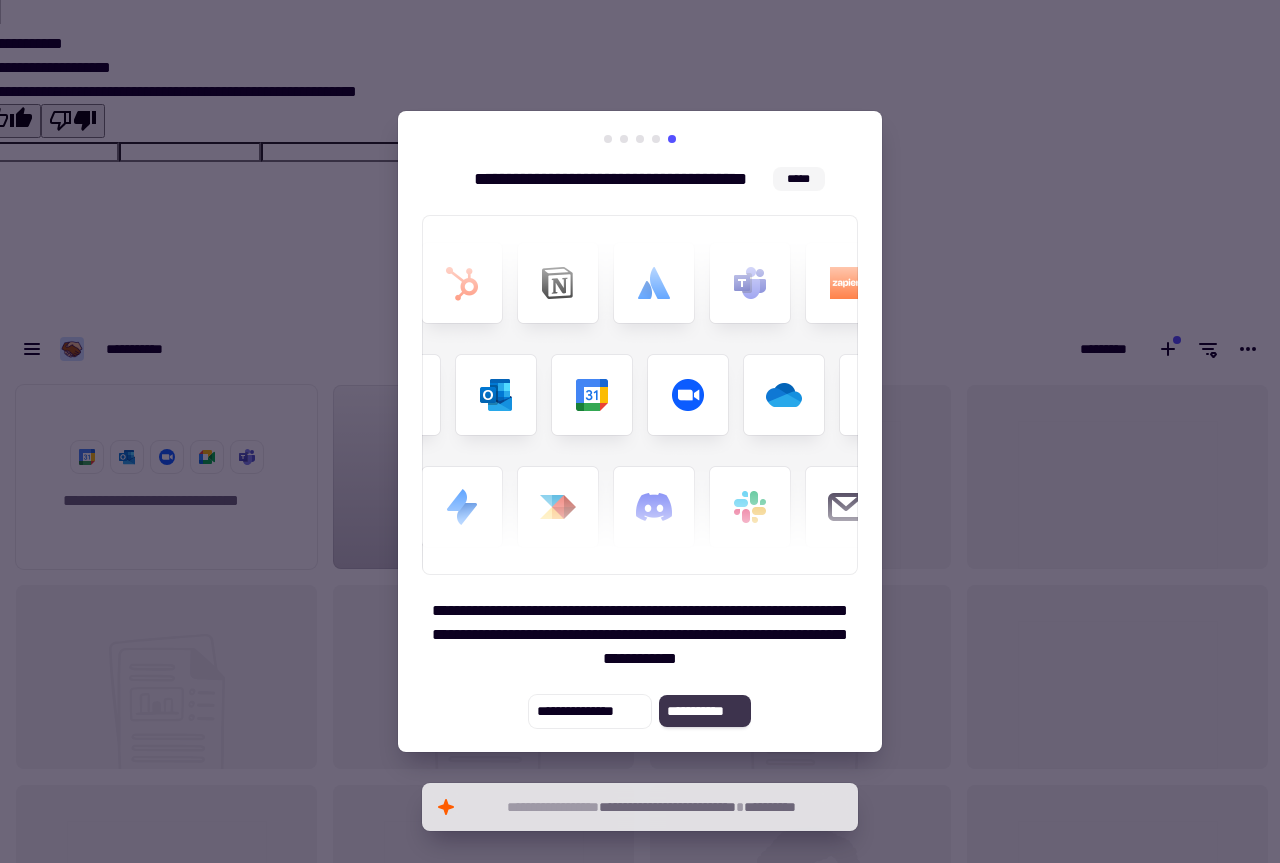 click on "**********" 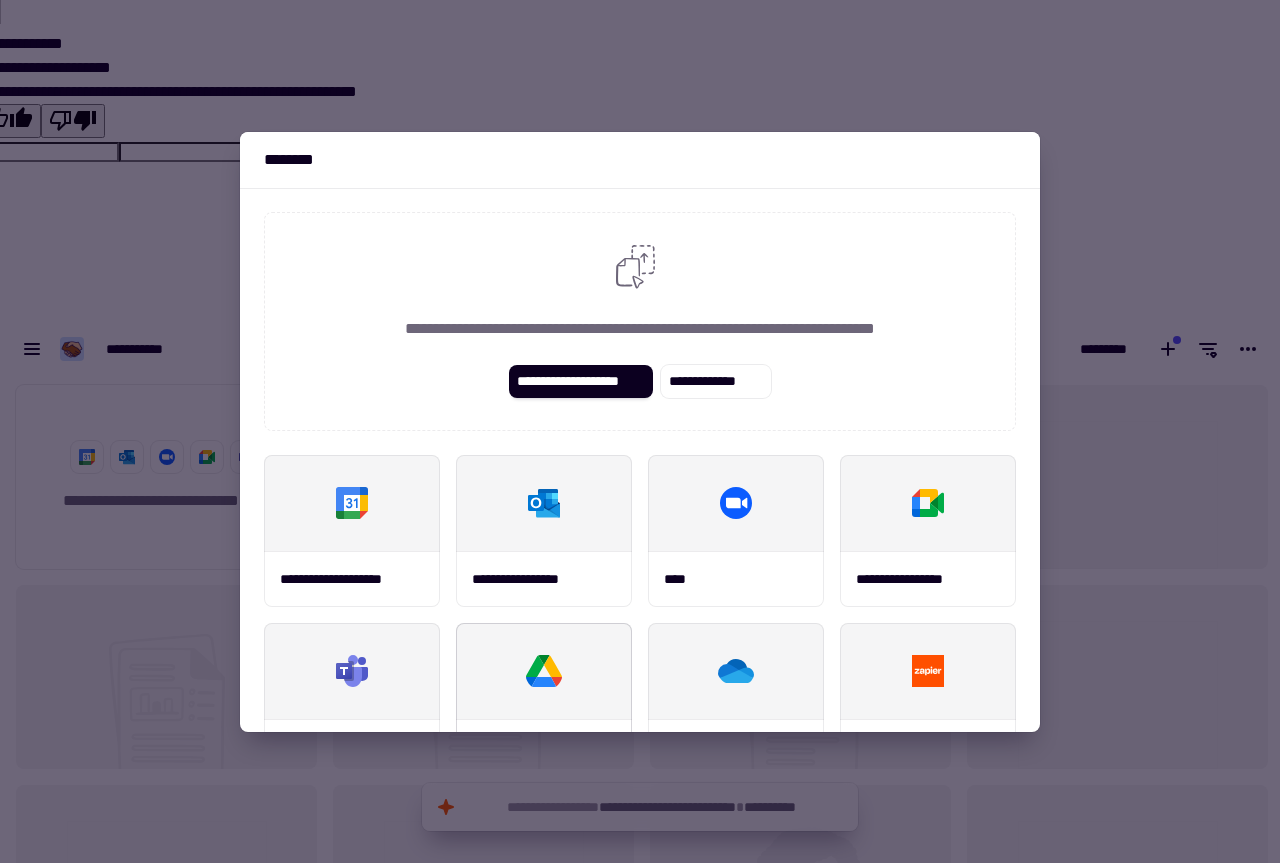 click 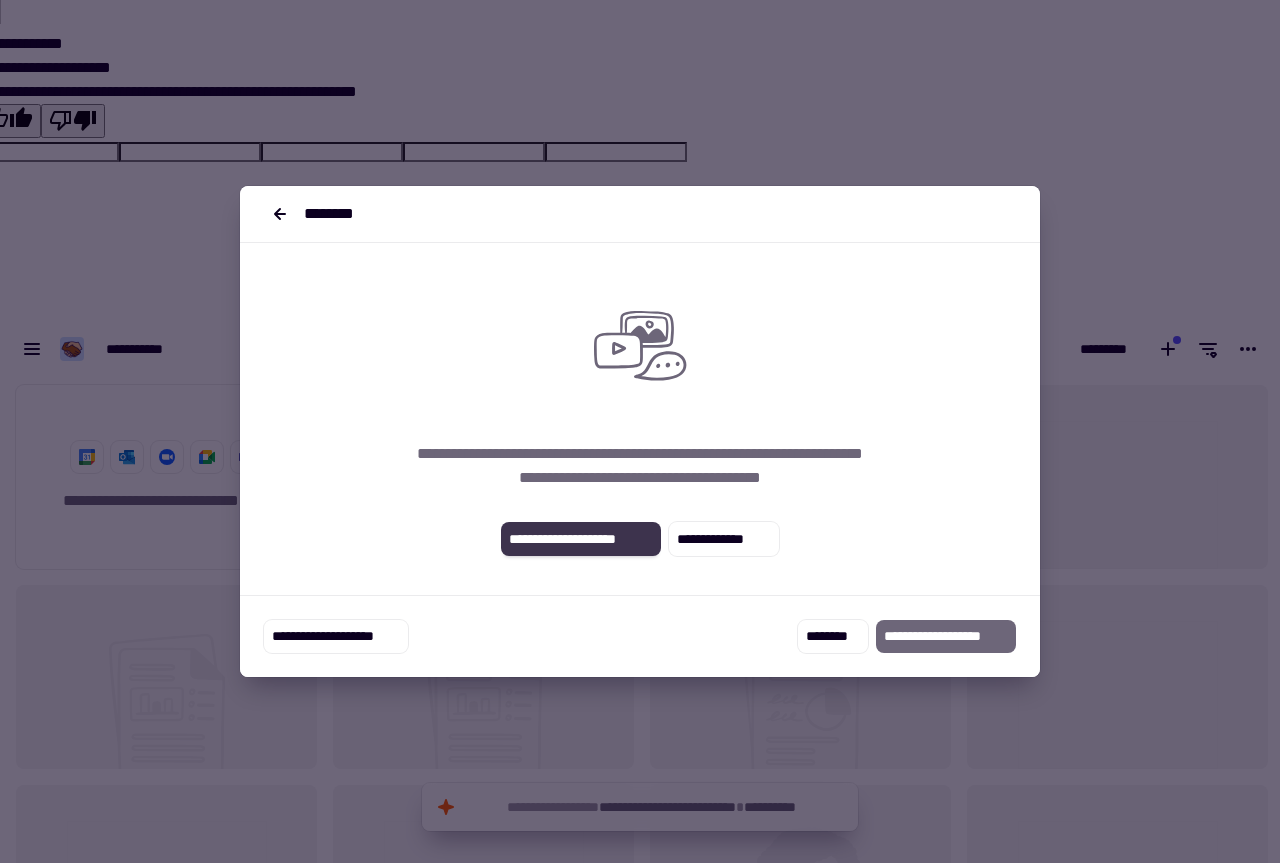 click on "**********" 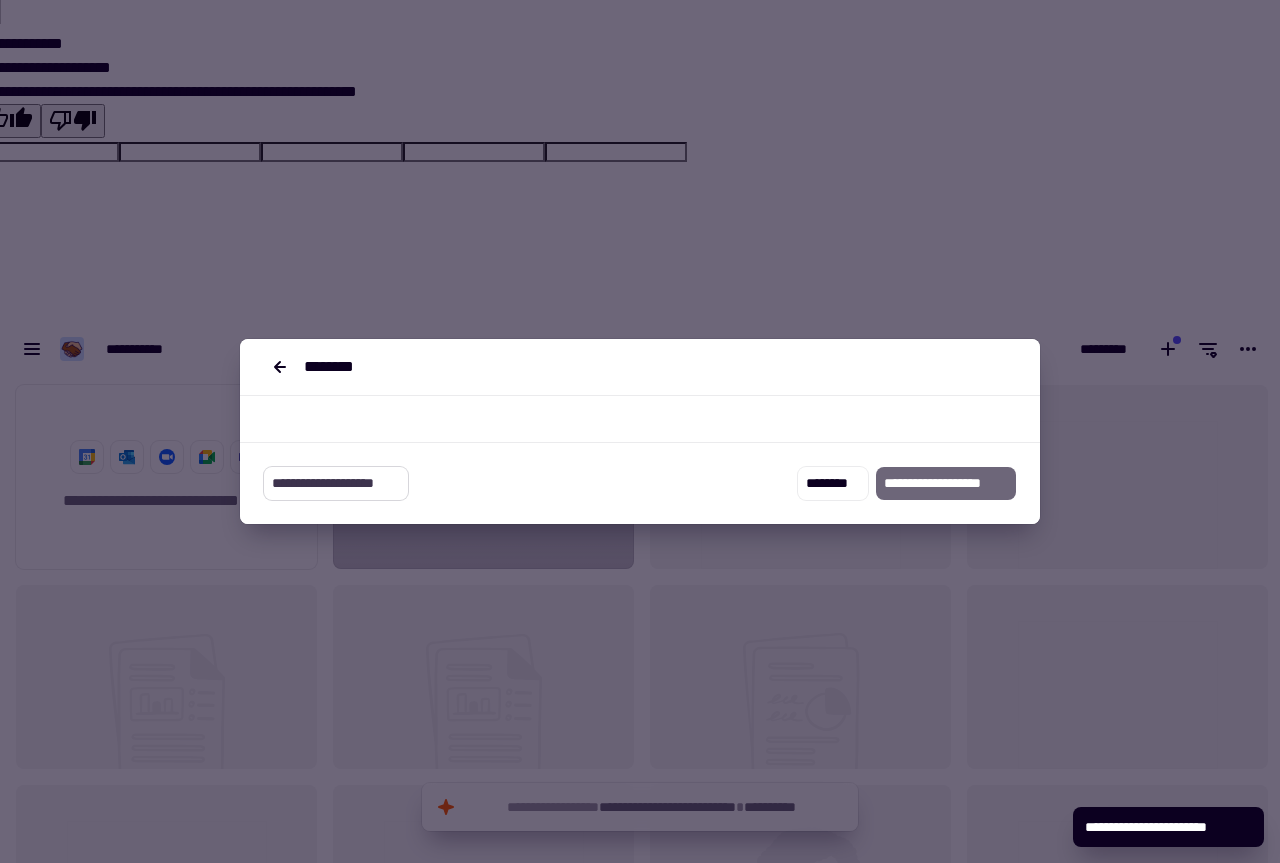 click on "**********" 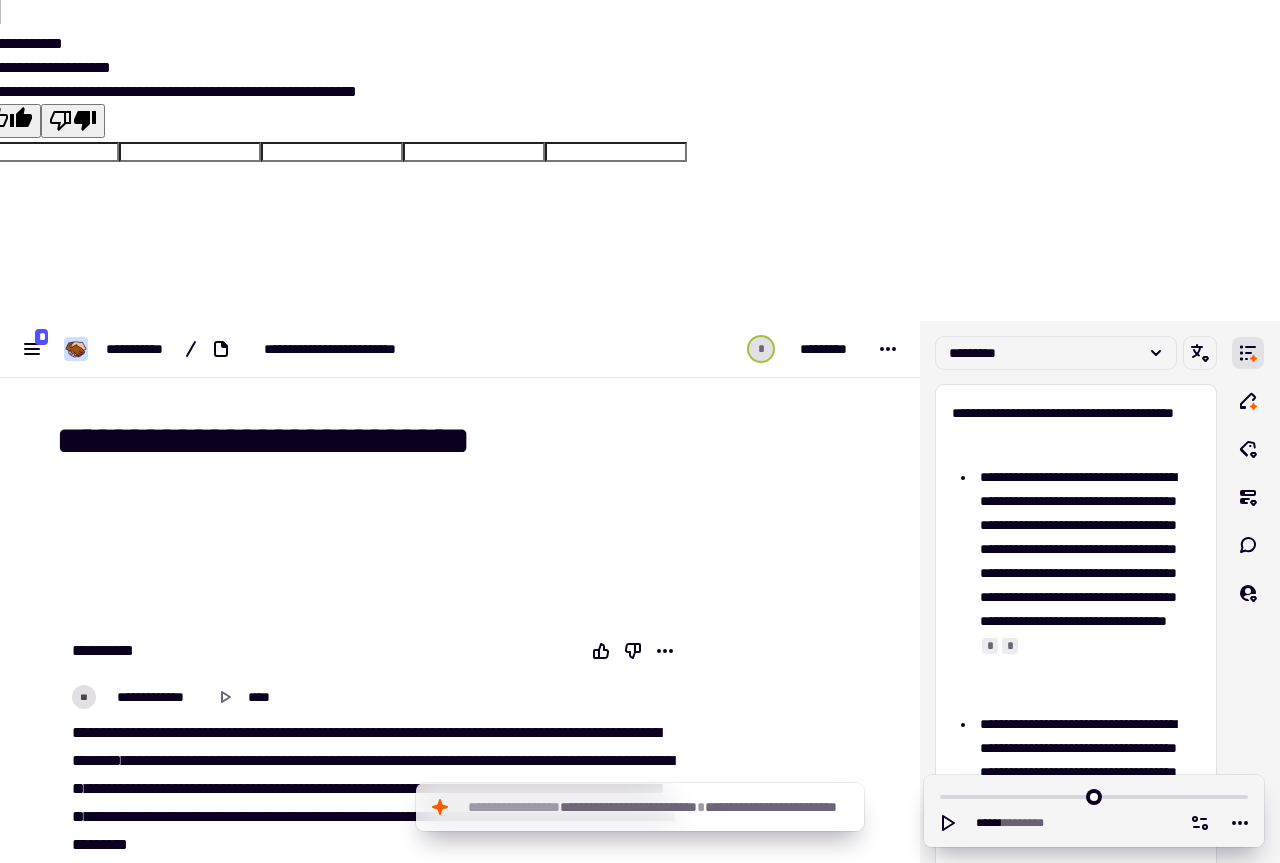click at bounding box center [924, 752] 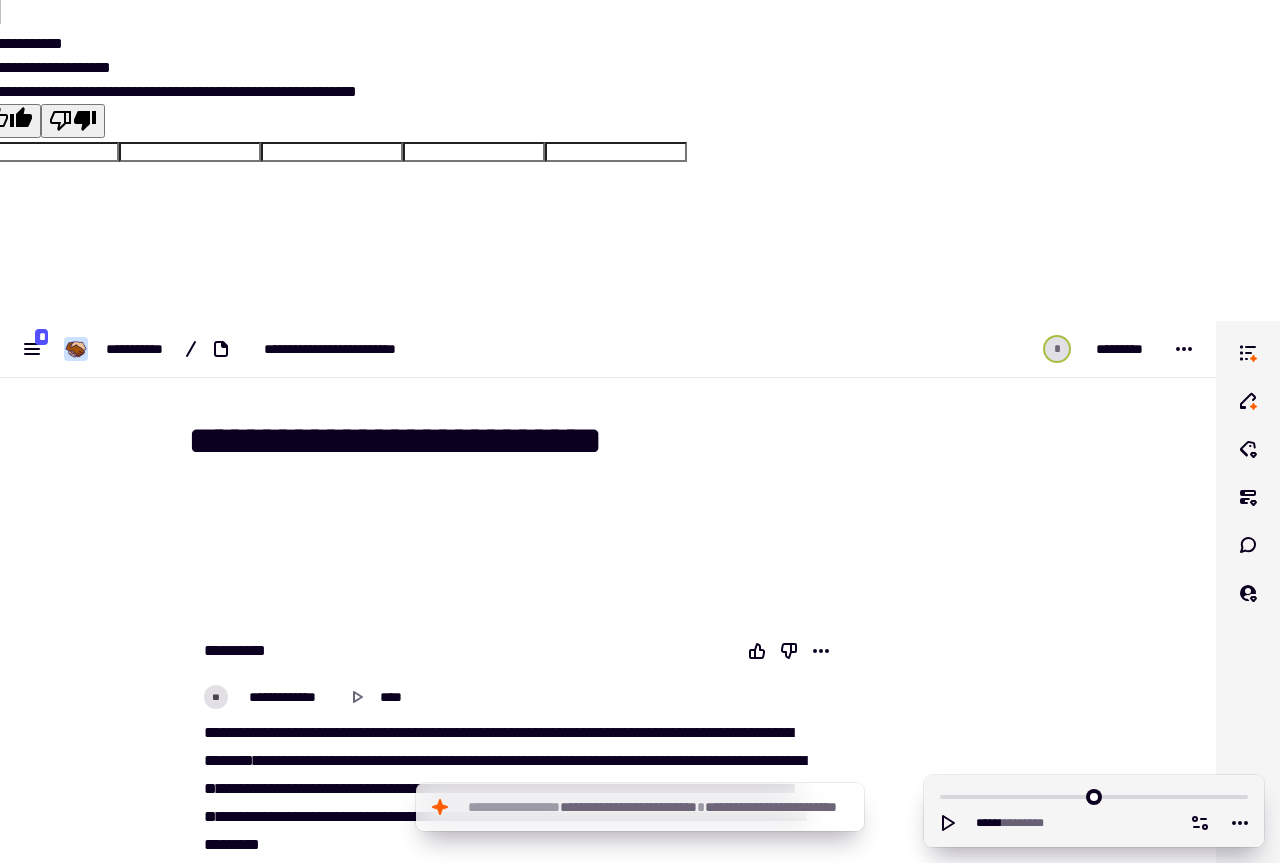 click at bounding box center (954, 32024) 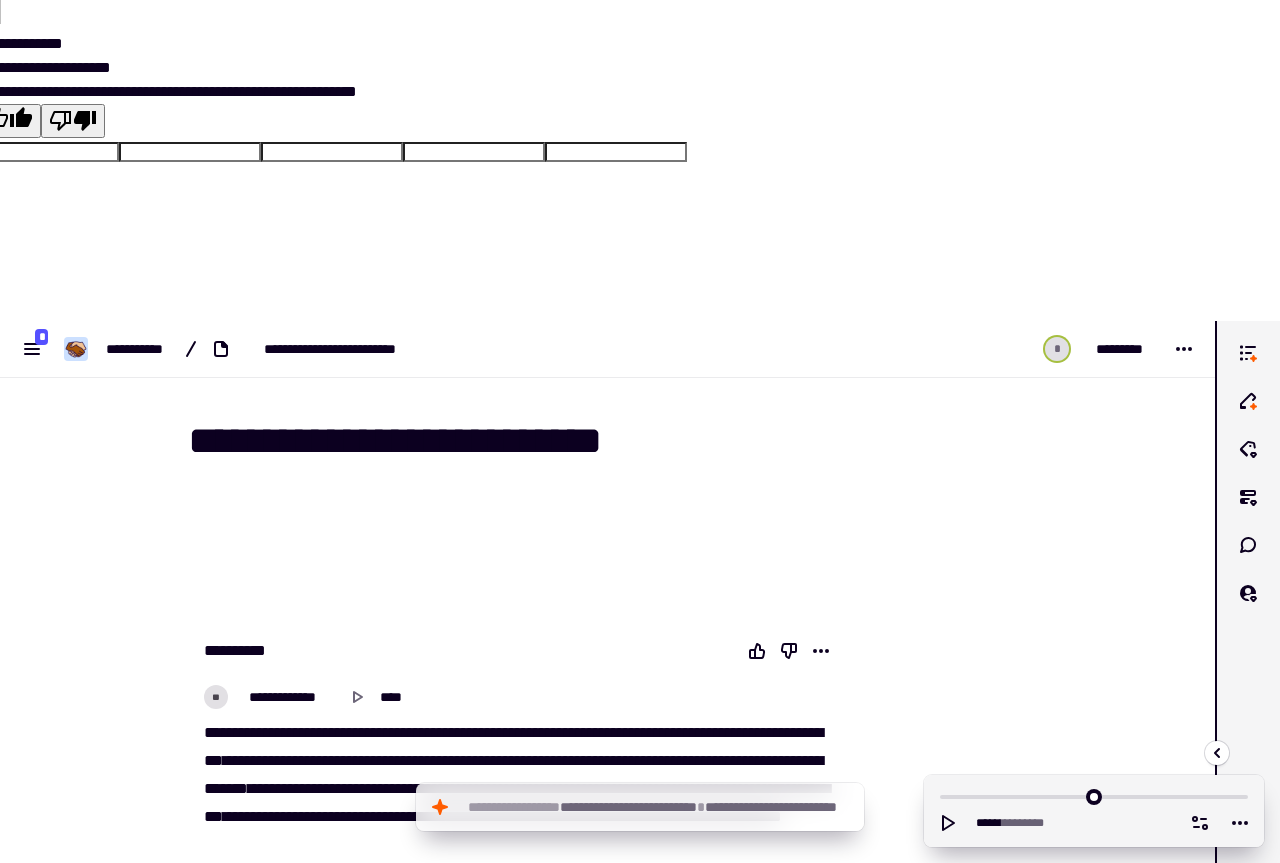 click 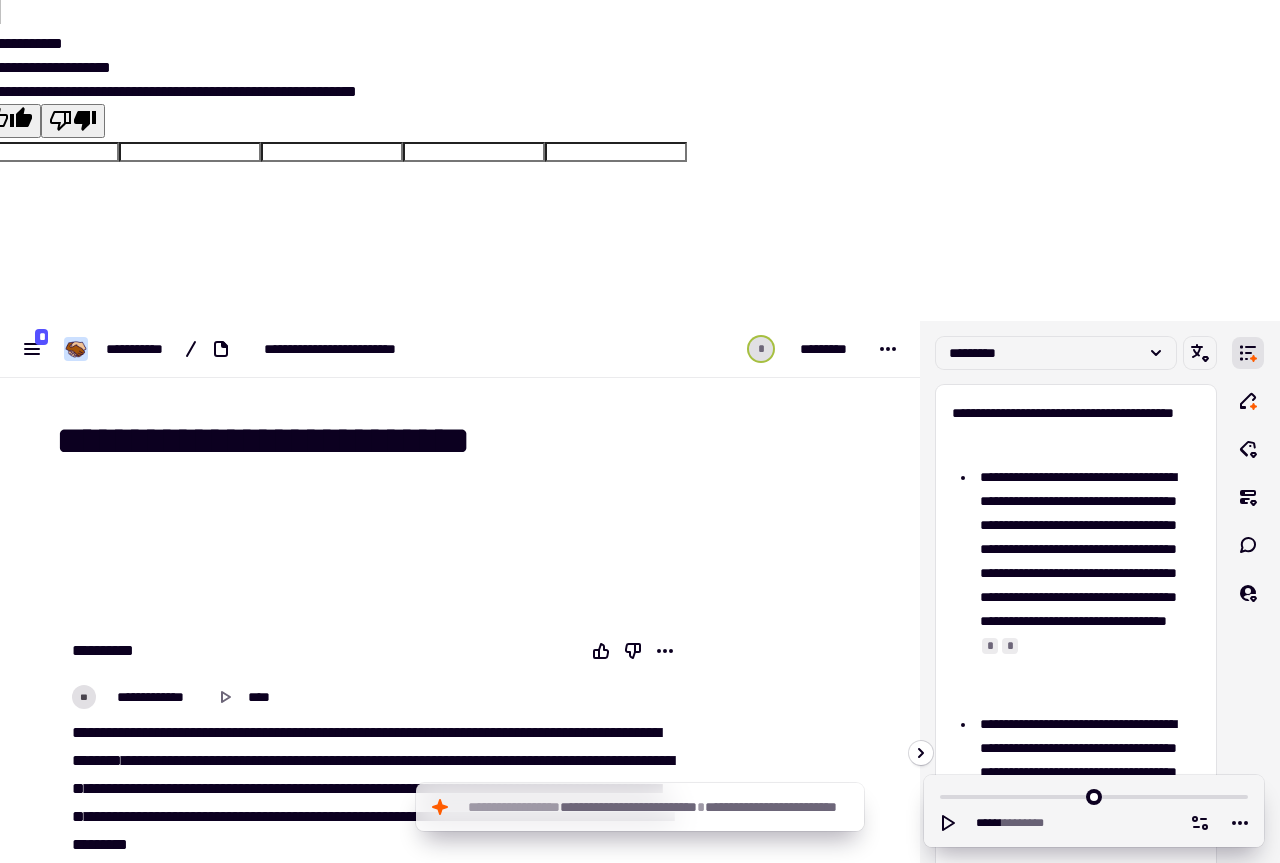 scroll, scrollTop: 62468, scrollLeft: 0, axis: vertical 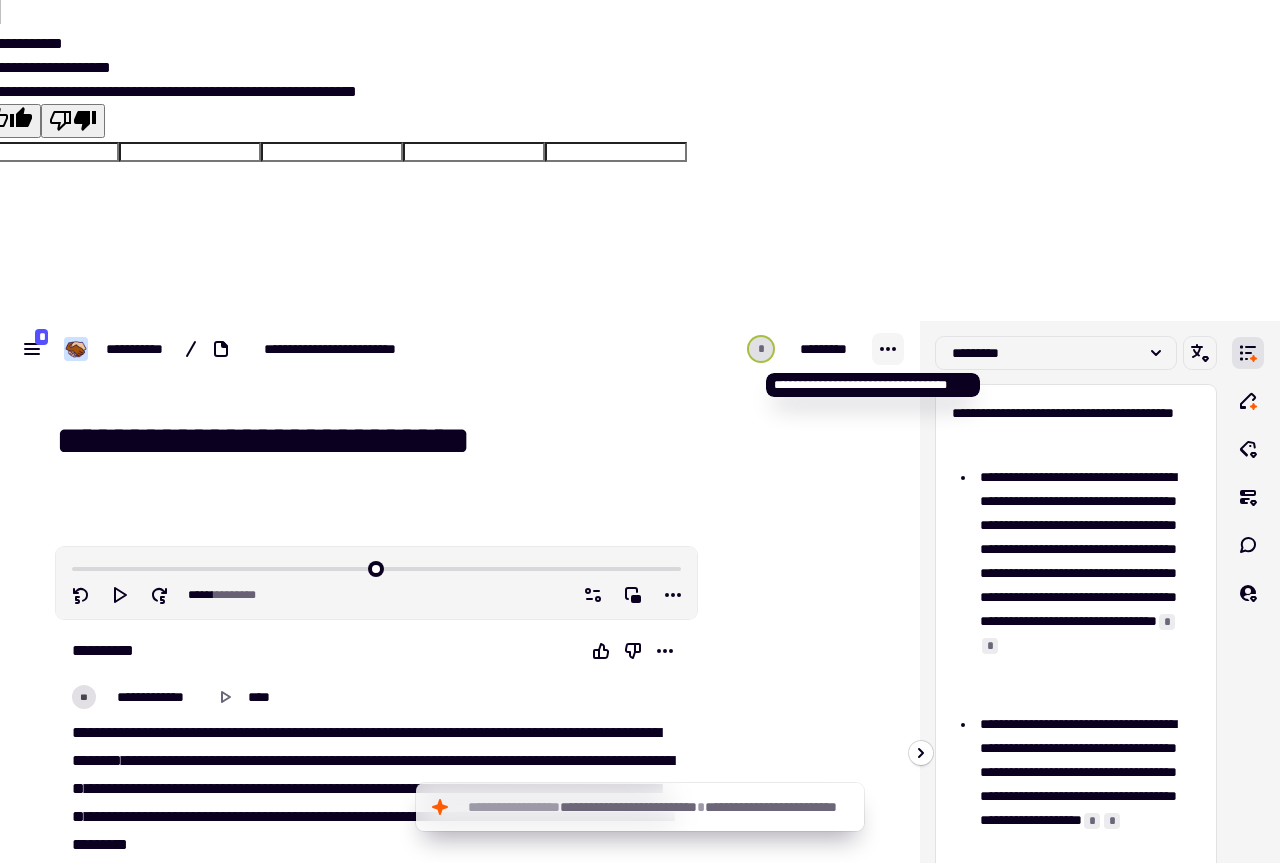 click 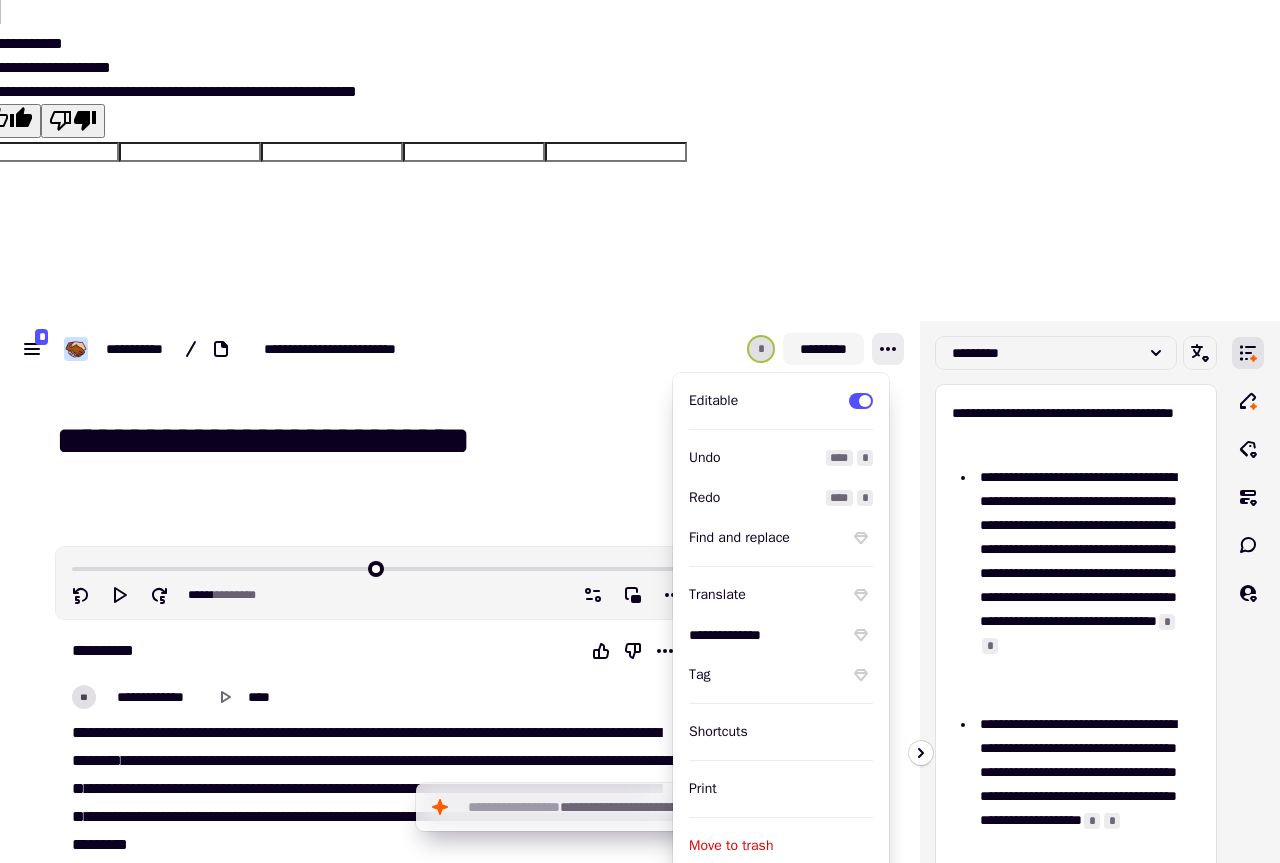 click on "*********" 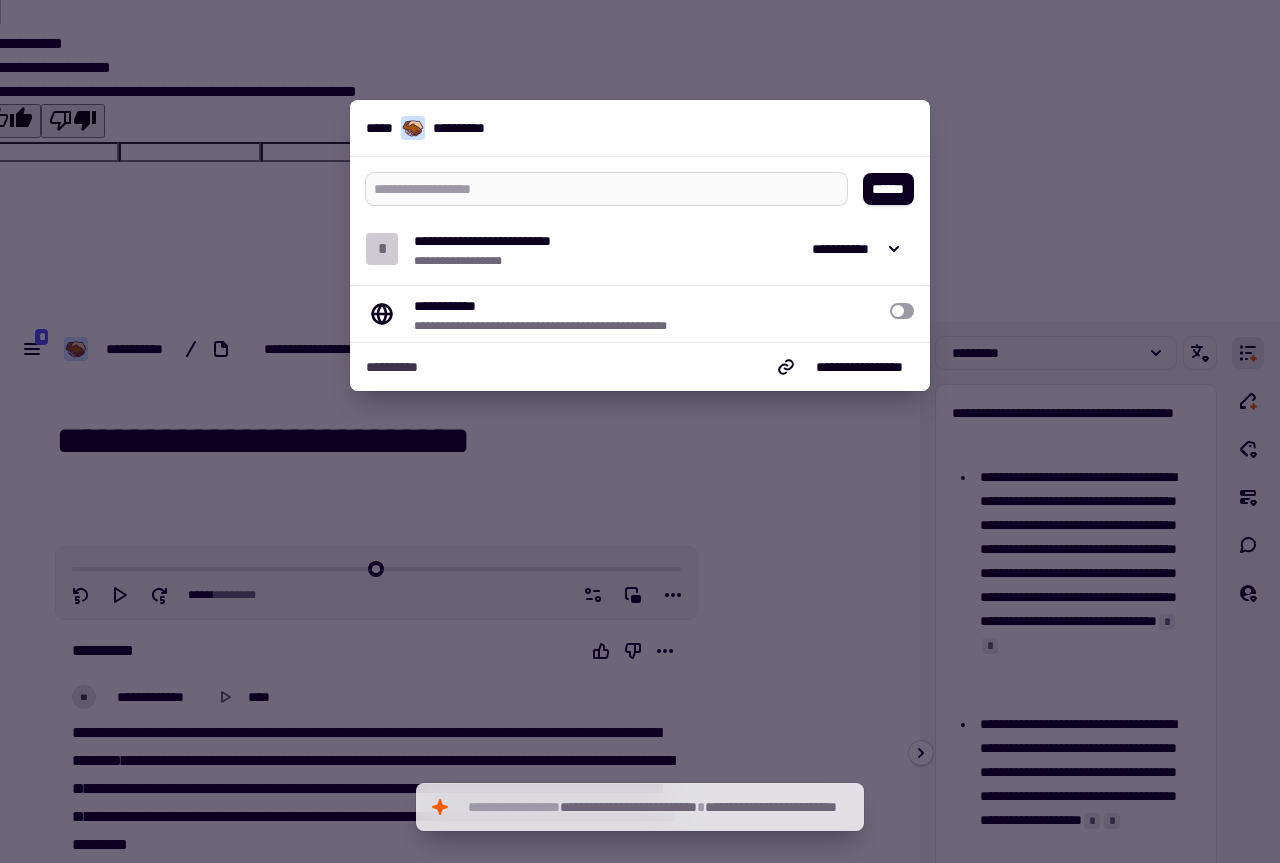 click at bounding box center [598, 189] 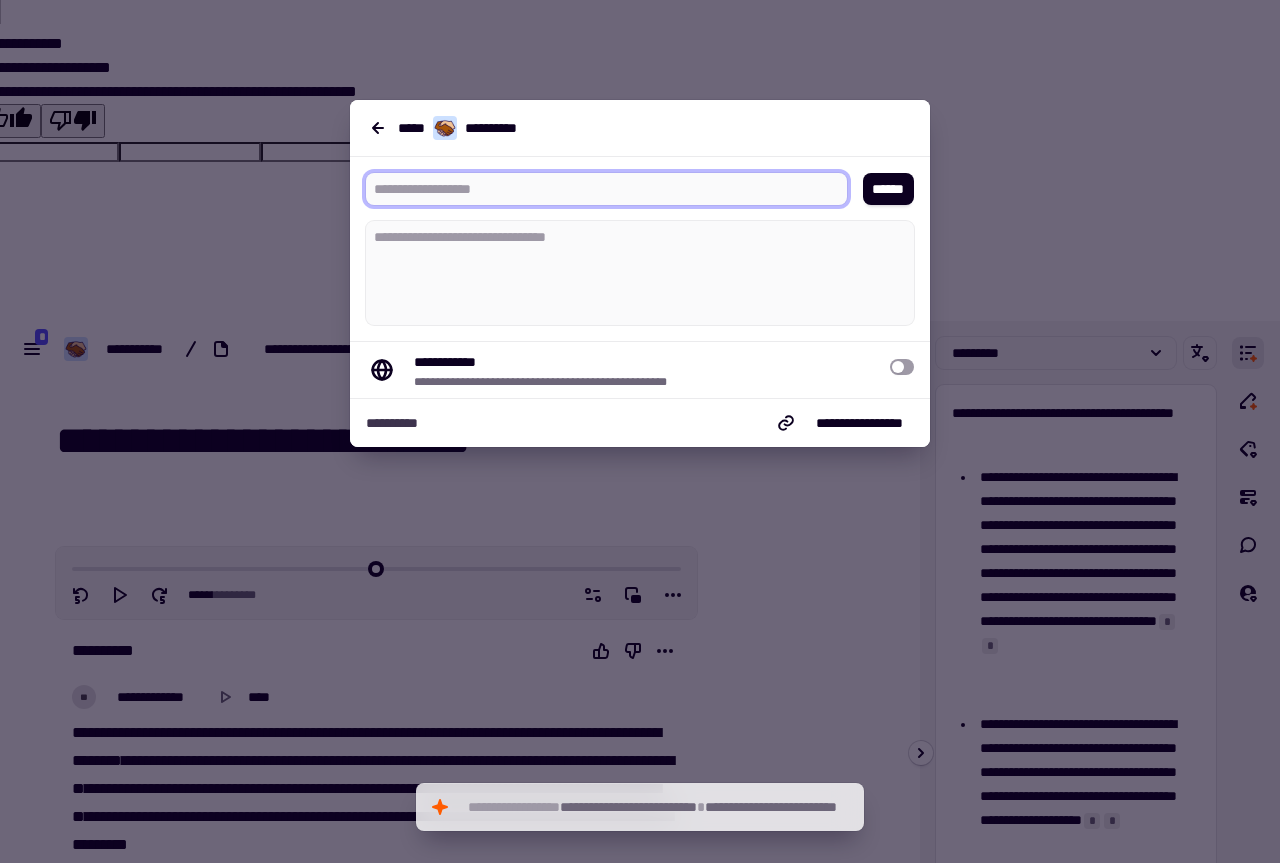 type on "*" 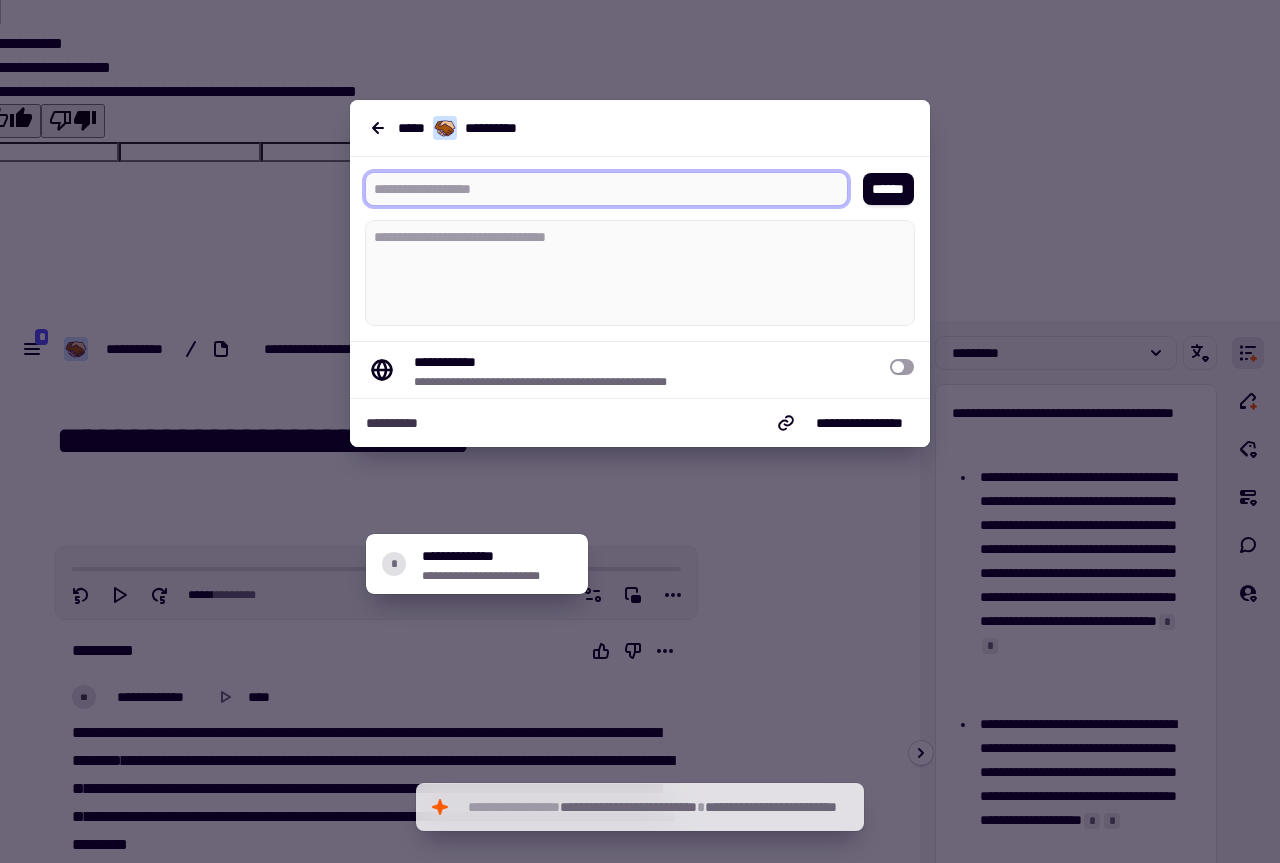 type on "**********" 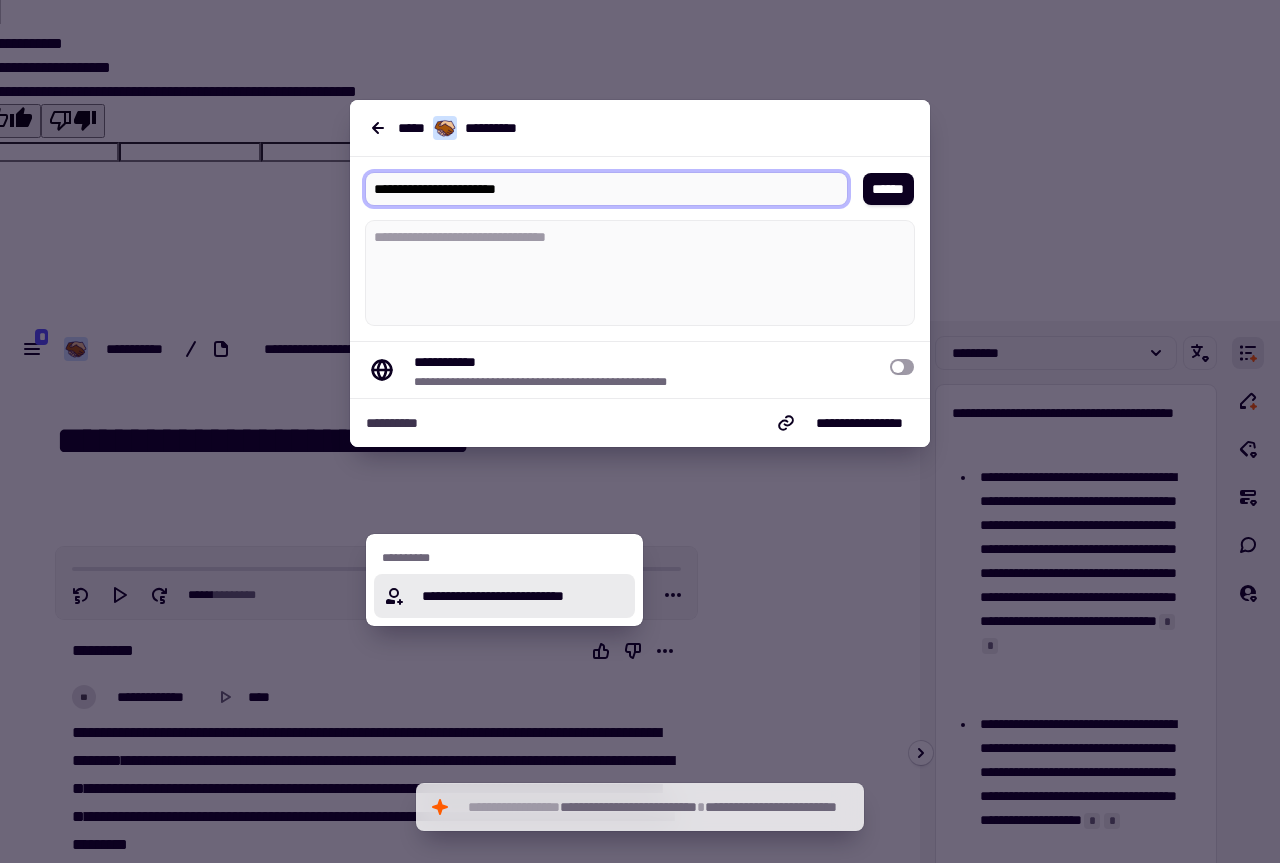 click on "**********" at bounding box center (516, 596) 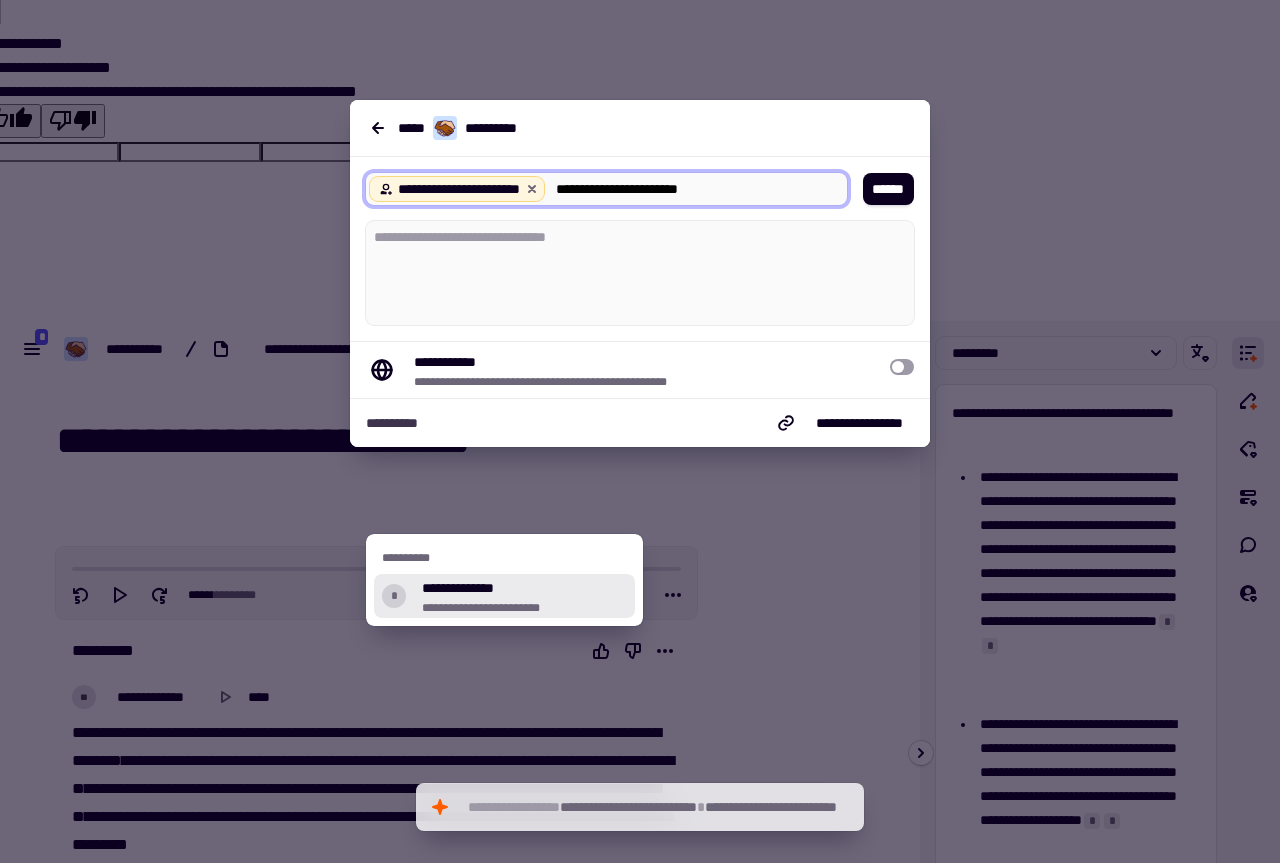 type on "*" 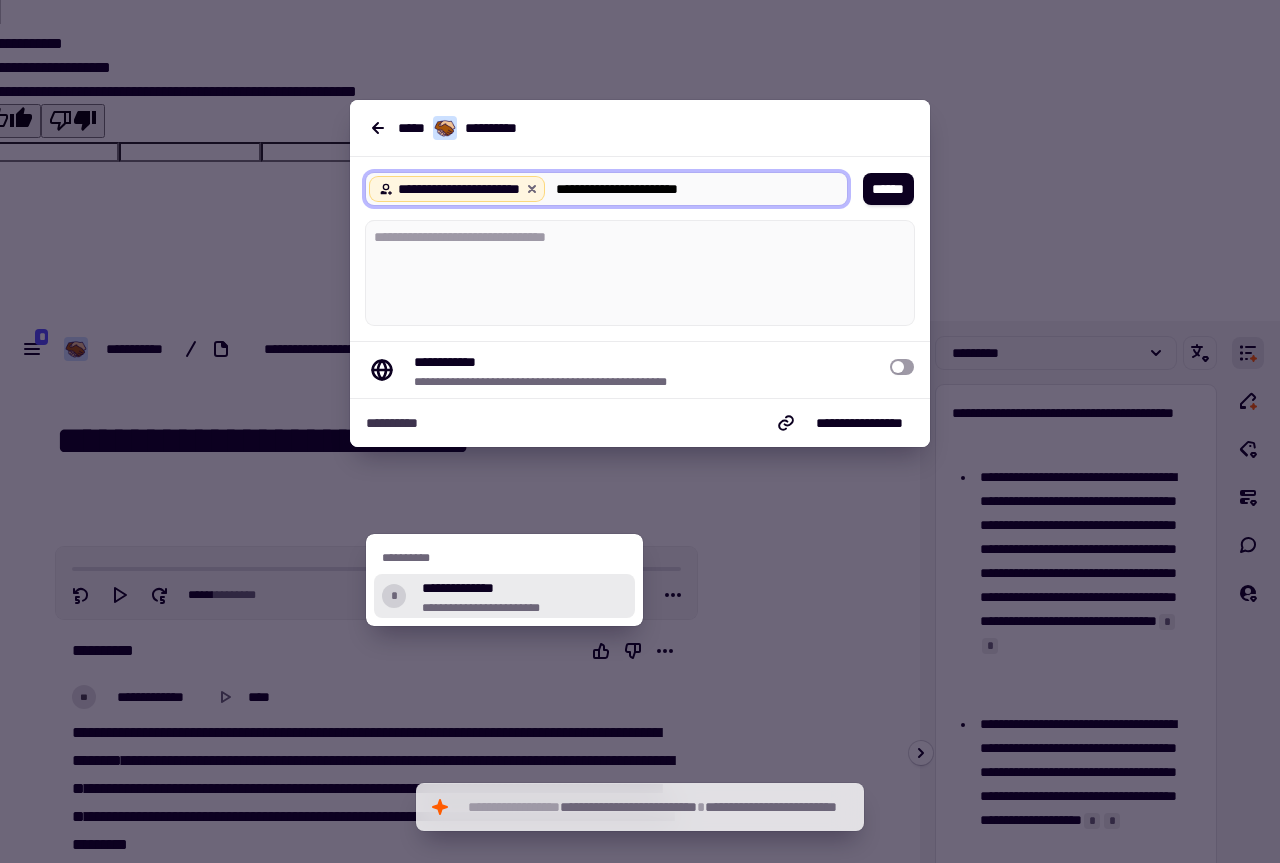 type 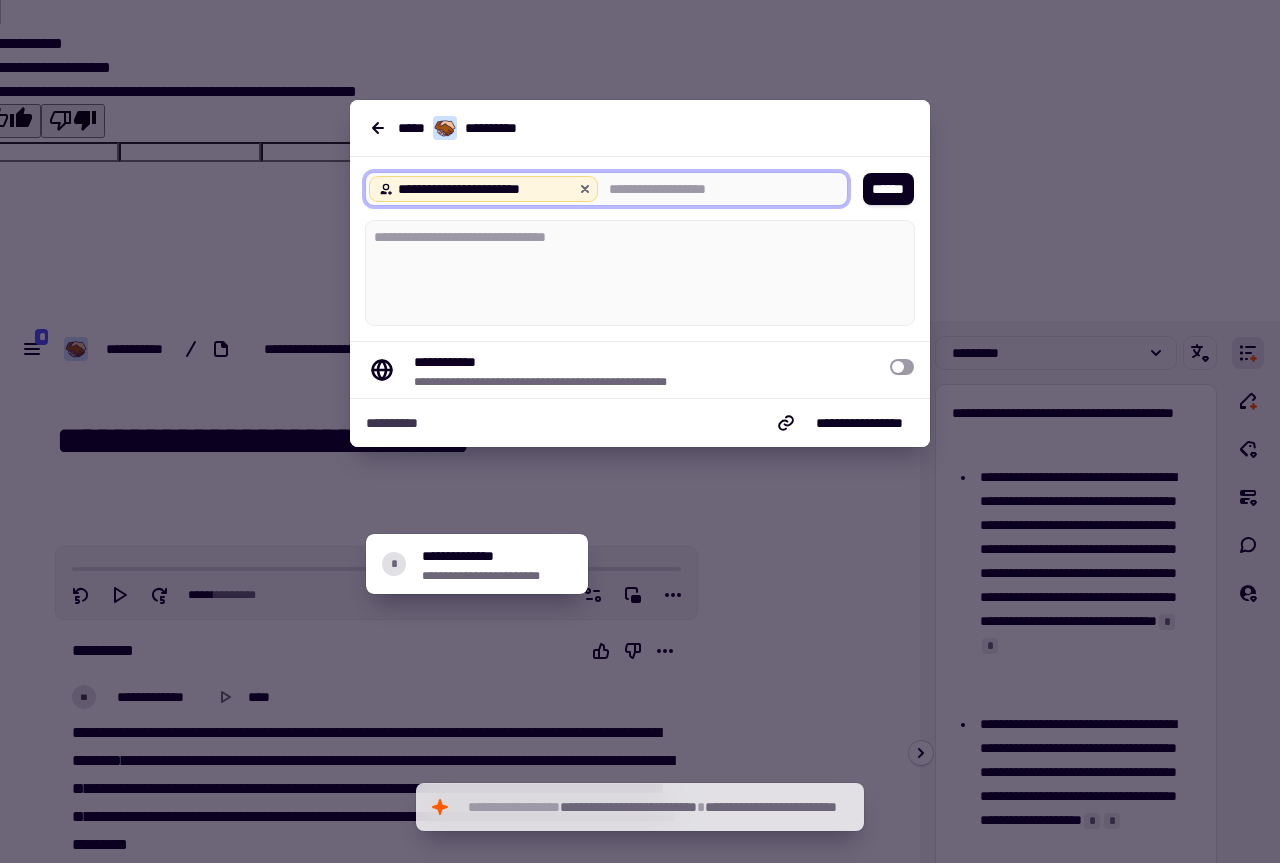click at bounding box center (902, 367) 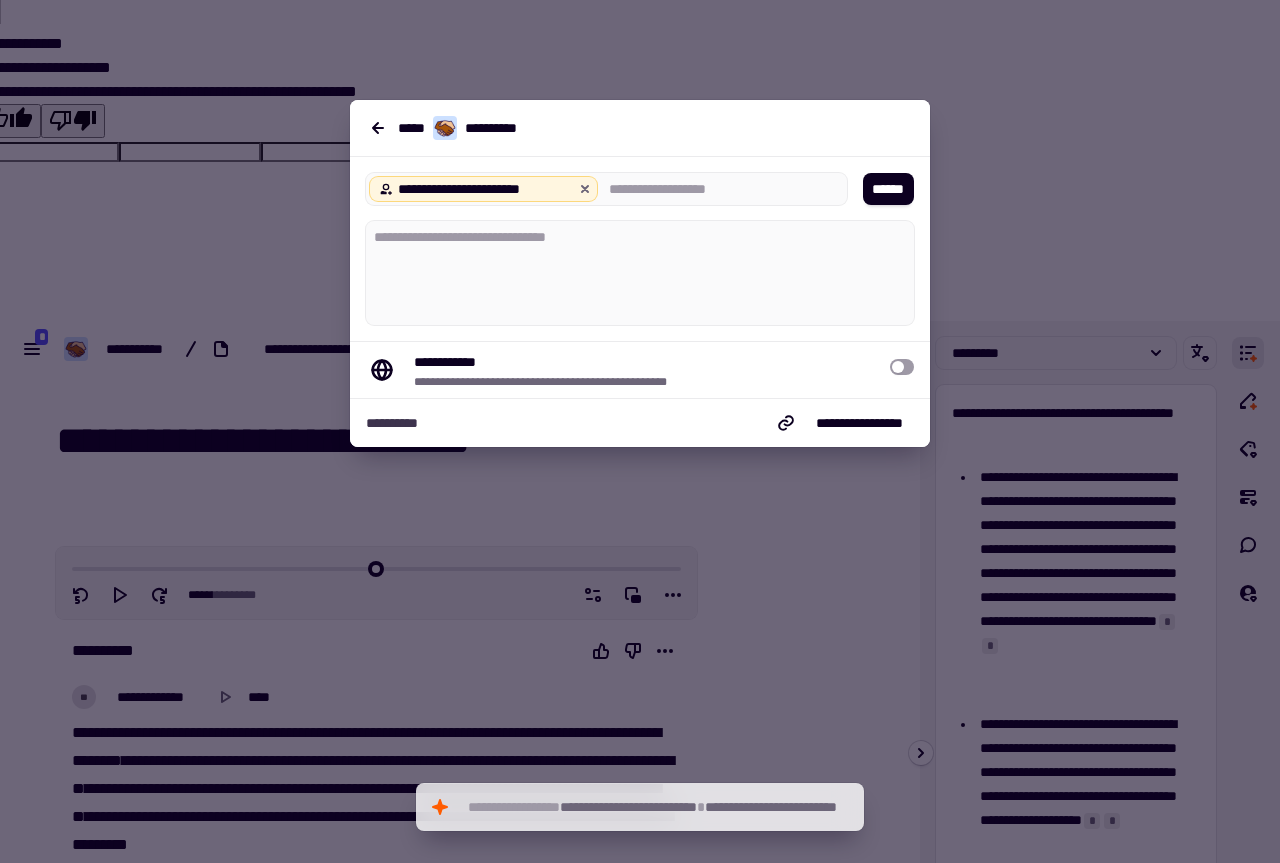 drag, startPoint x: 898, startPoint y: 368, endPoint x: 932, endPoint y: 372, distance: 34.234486 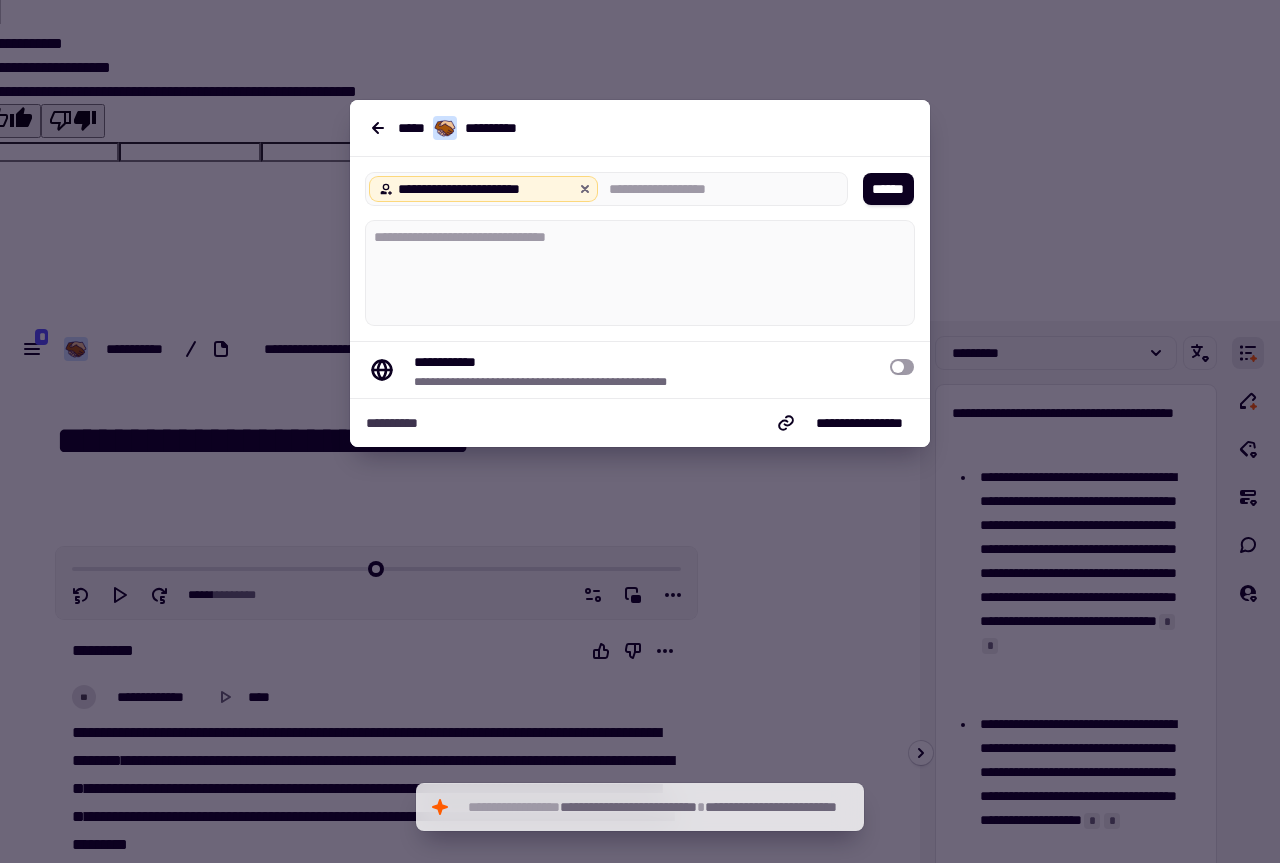 click on "**********" at bounding box center [640, 1184] 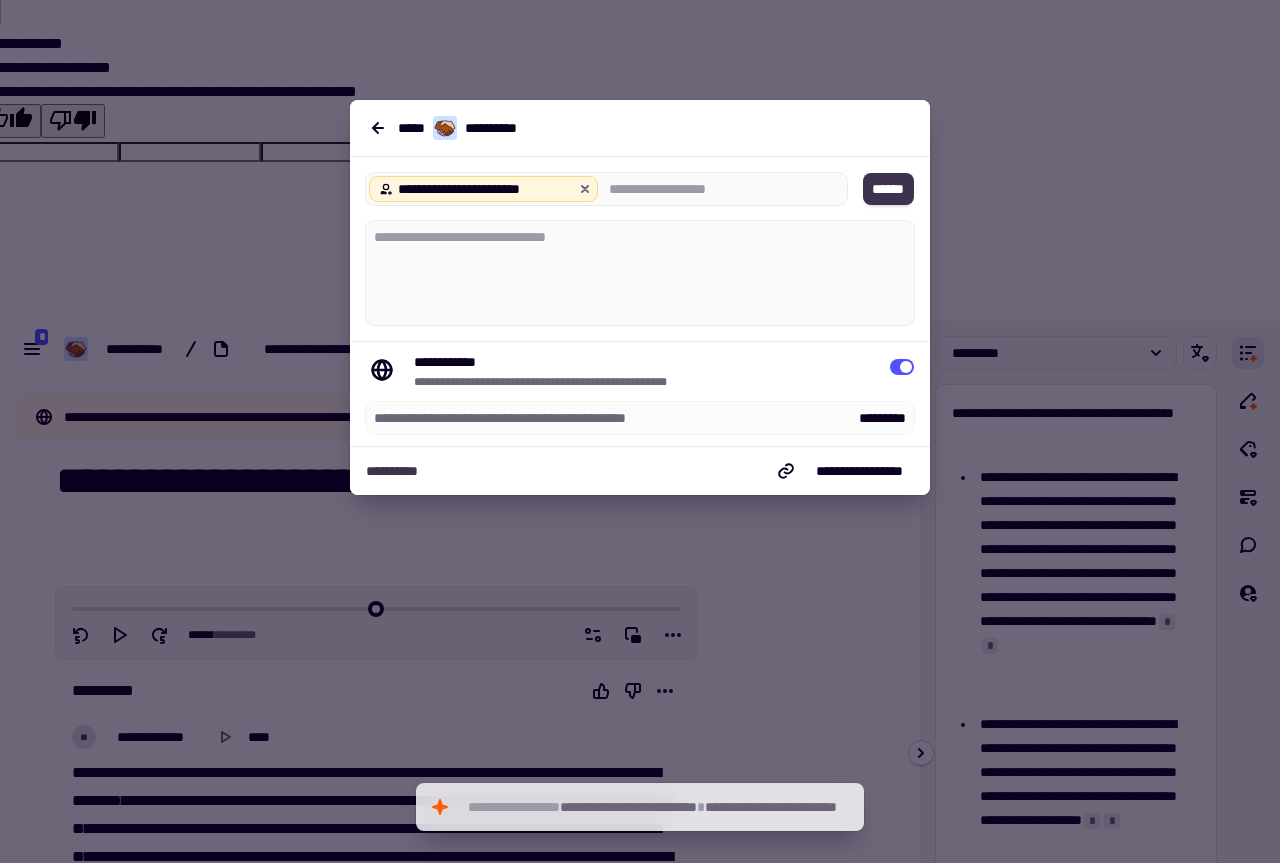 click on "******" 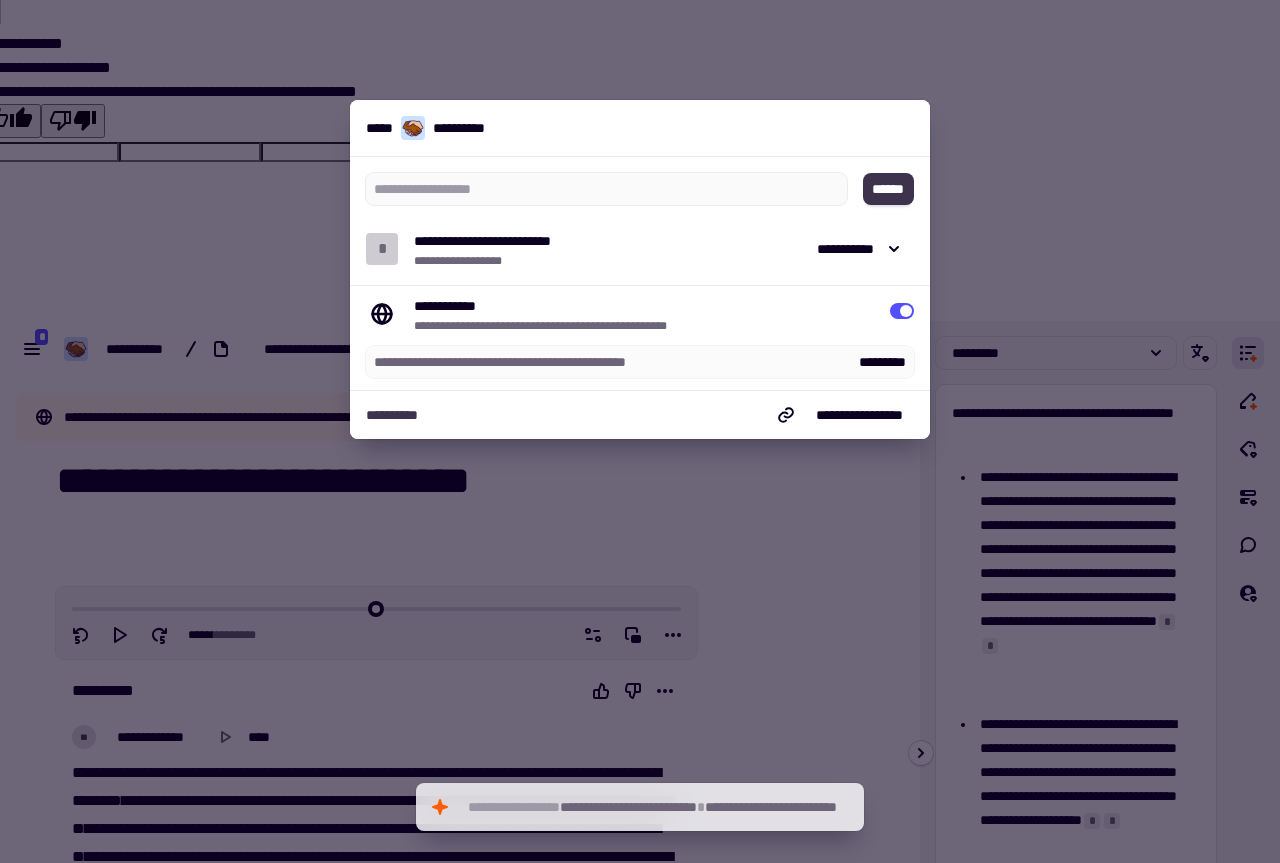type on "*" 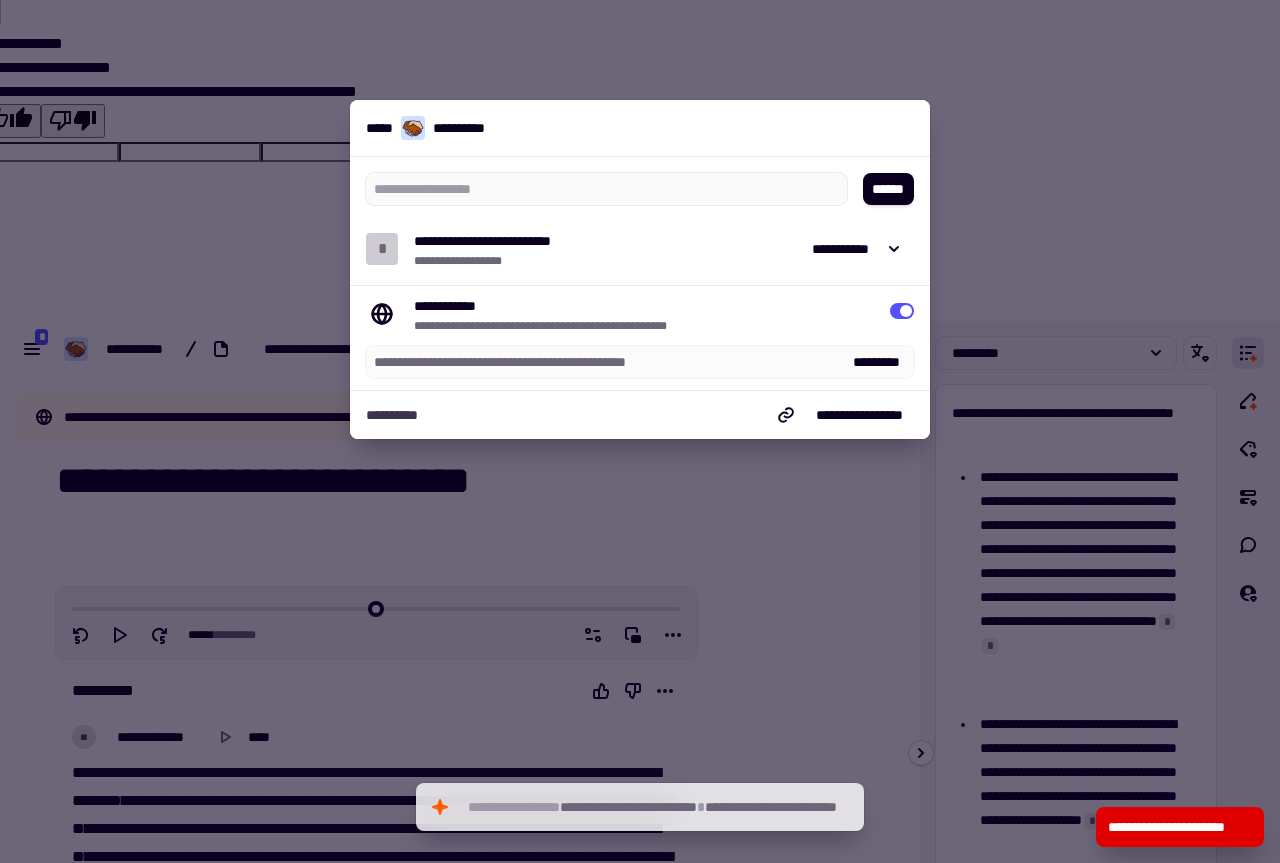 click at bounding box center (640, 431) 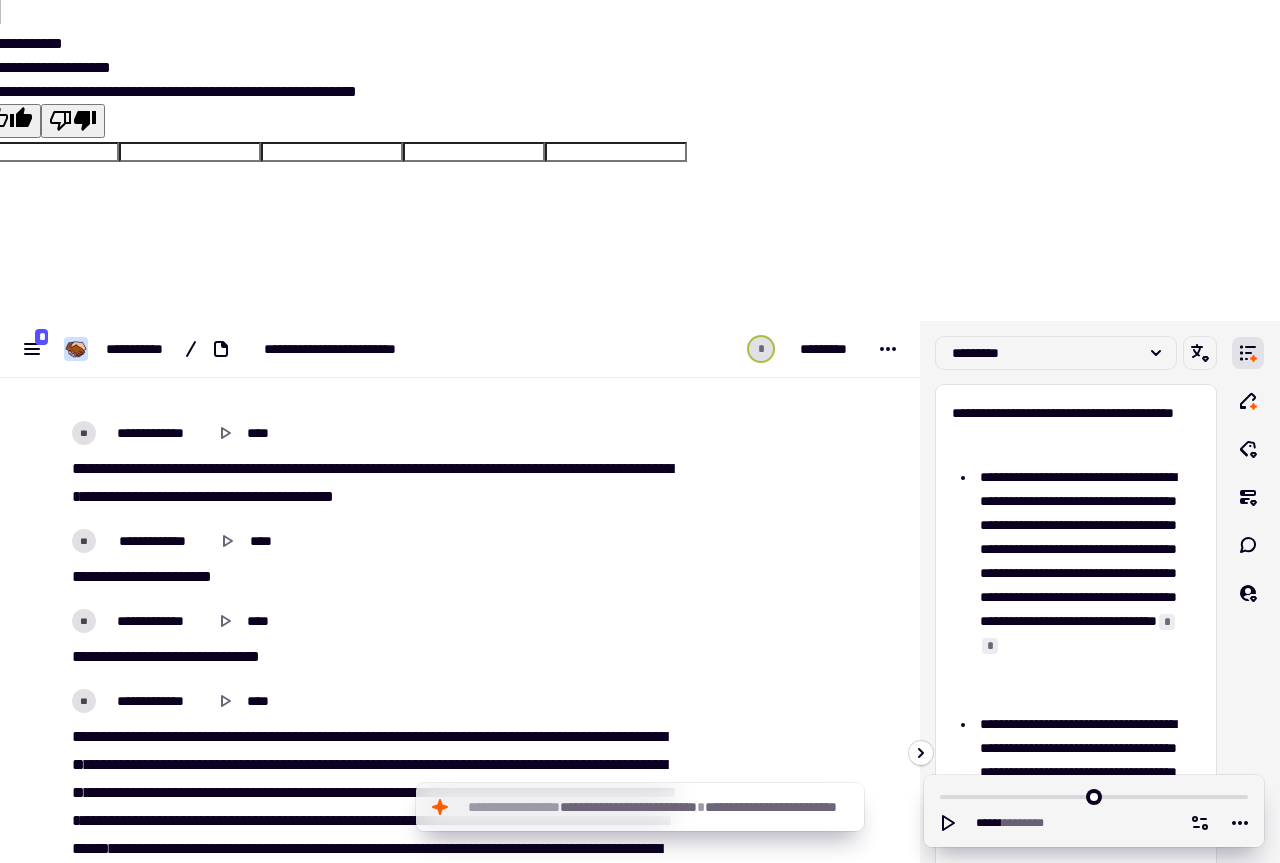 scroll, scrollTop: 1080, scrollLeft: 0, axis: vertical 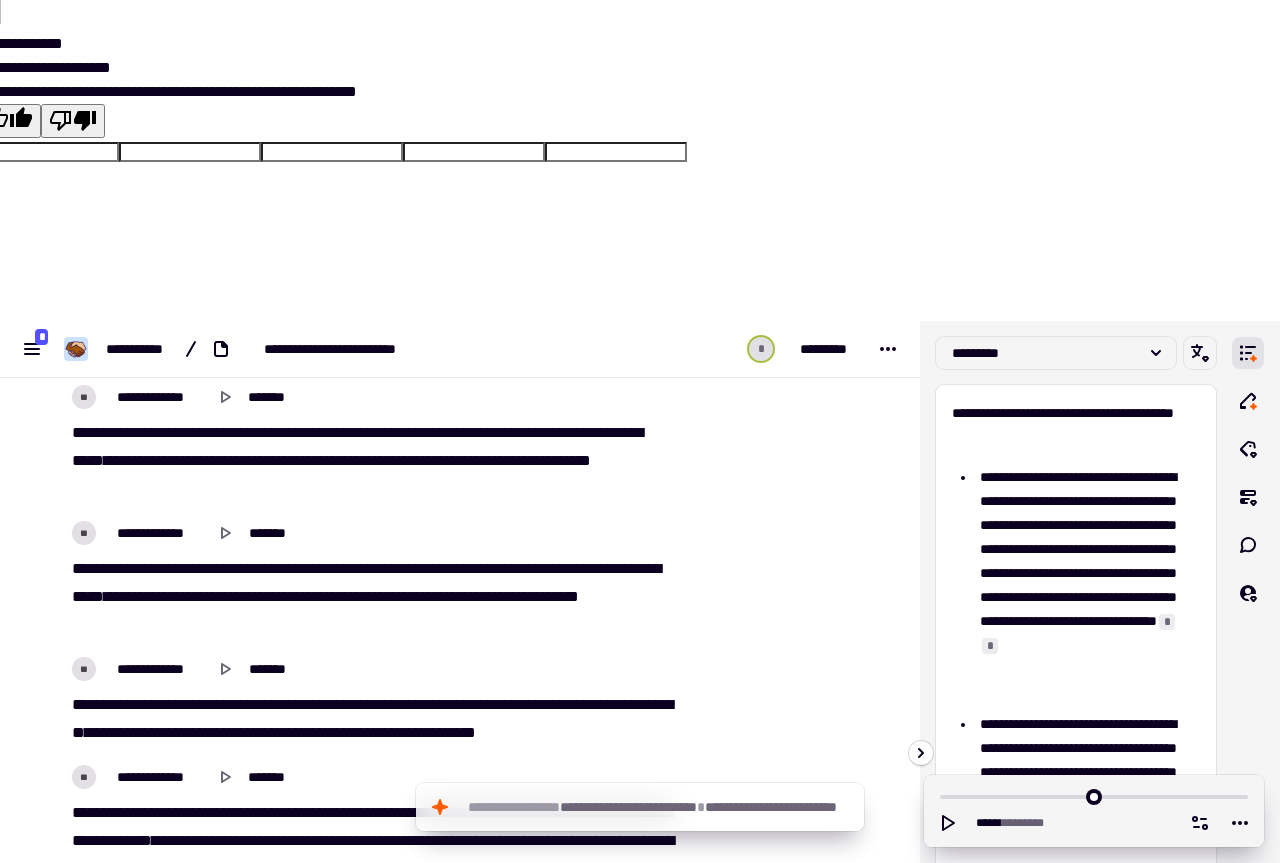 drag, startPoint x: 136, startPoint y: 421, endPoint x: 603, endPoint y: 426, distance: 467.02676 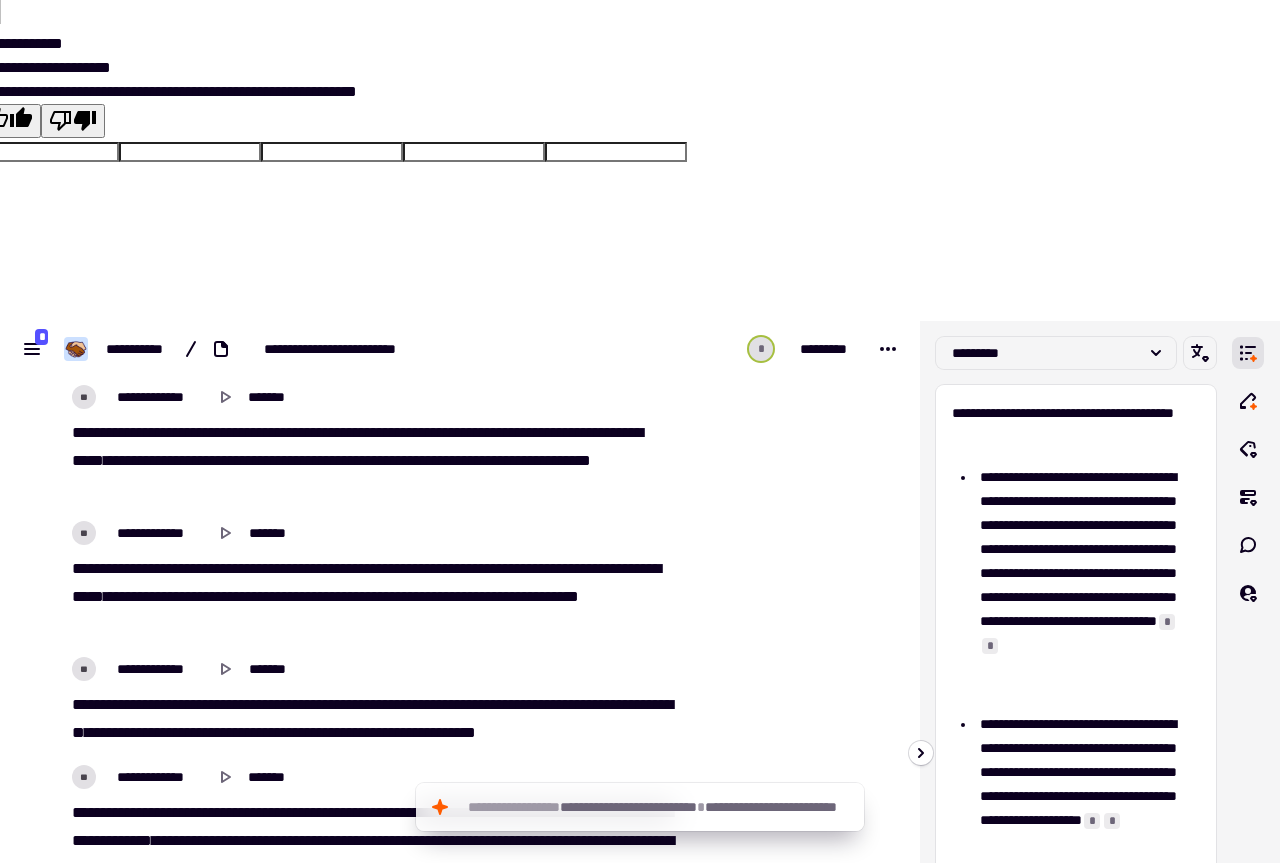 scroll, scrollTop: 0, scrollLeft: 0, axis: both 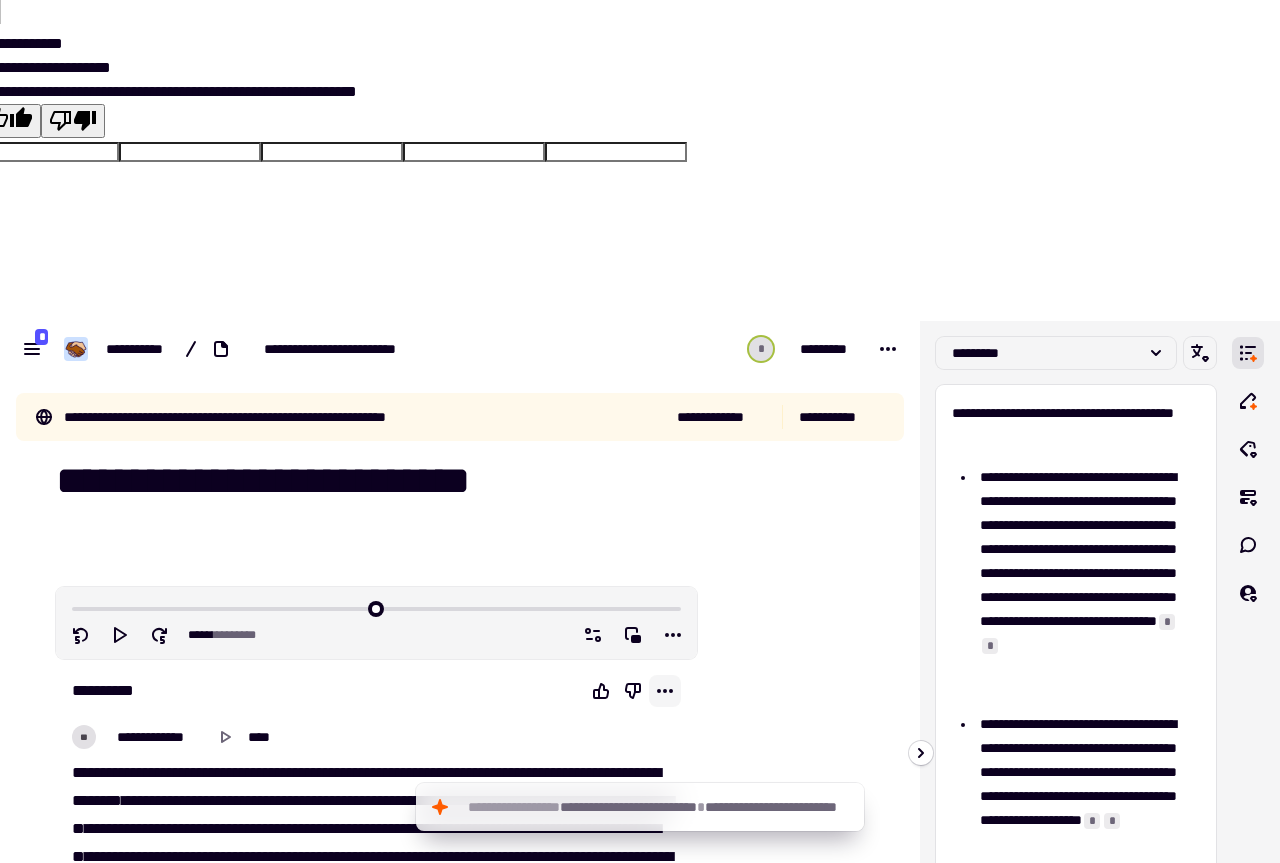 click 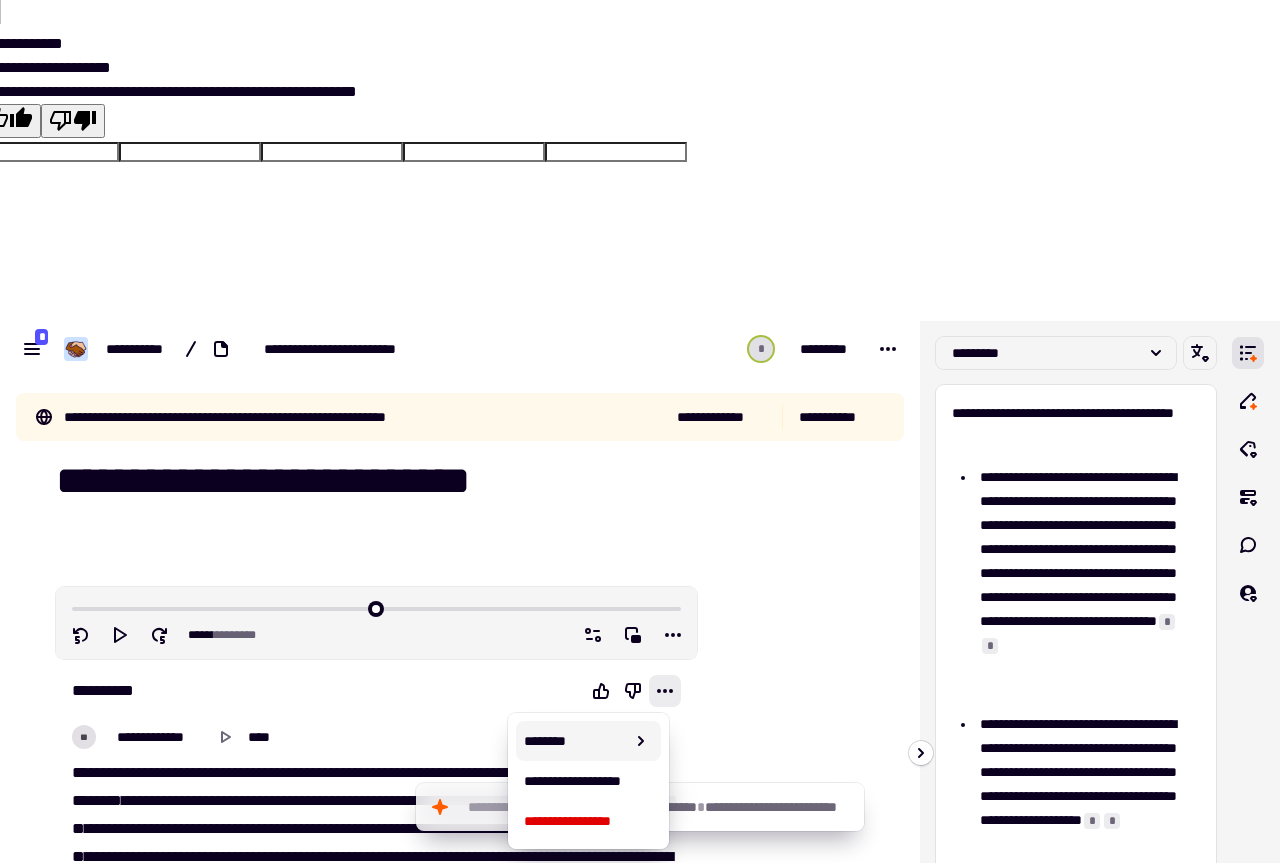 click on "**********" at bounding box center (588, 781) 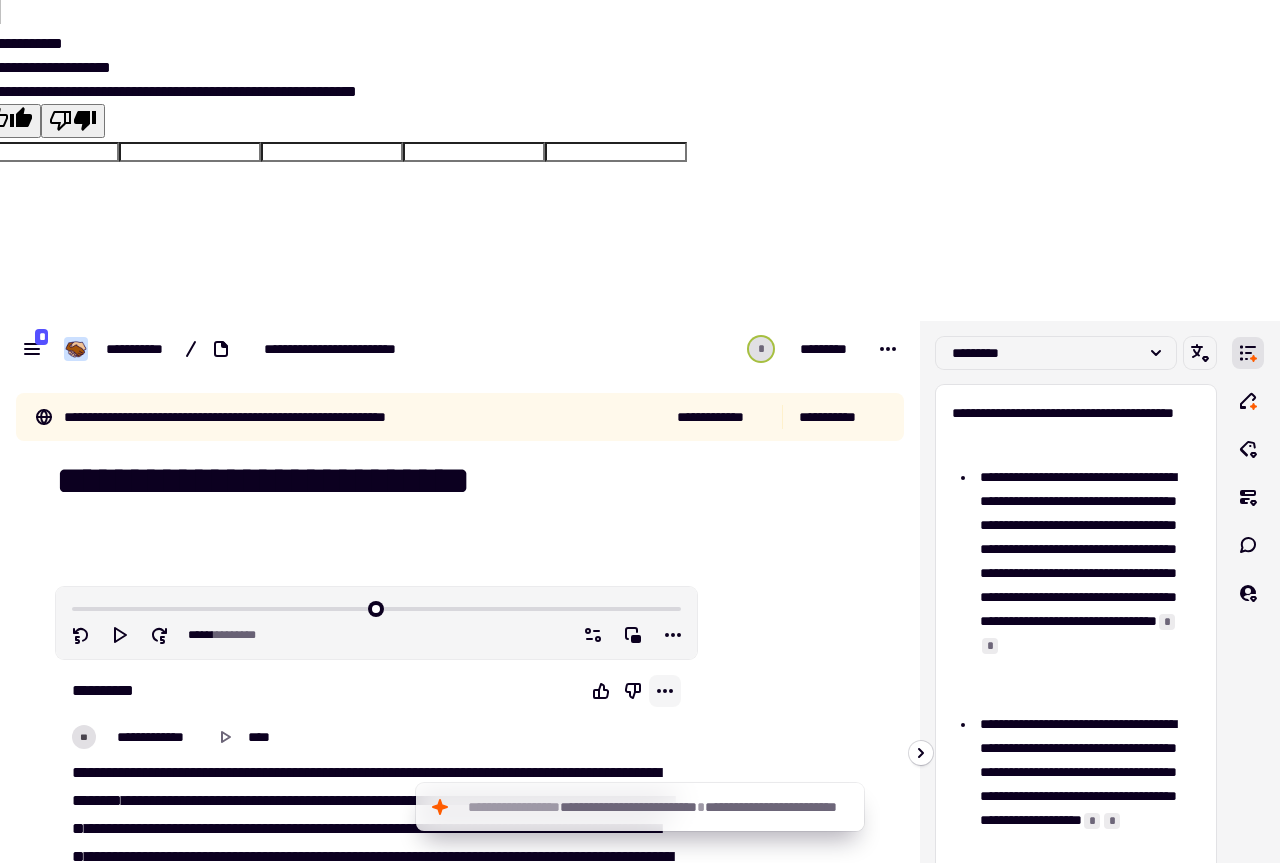 click 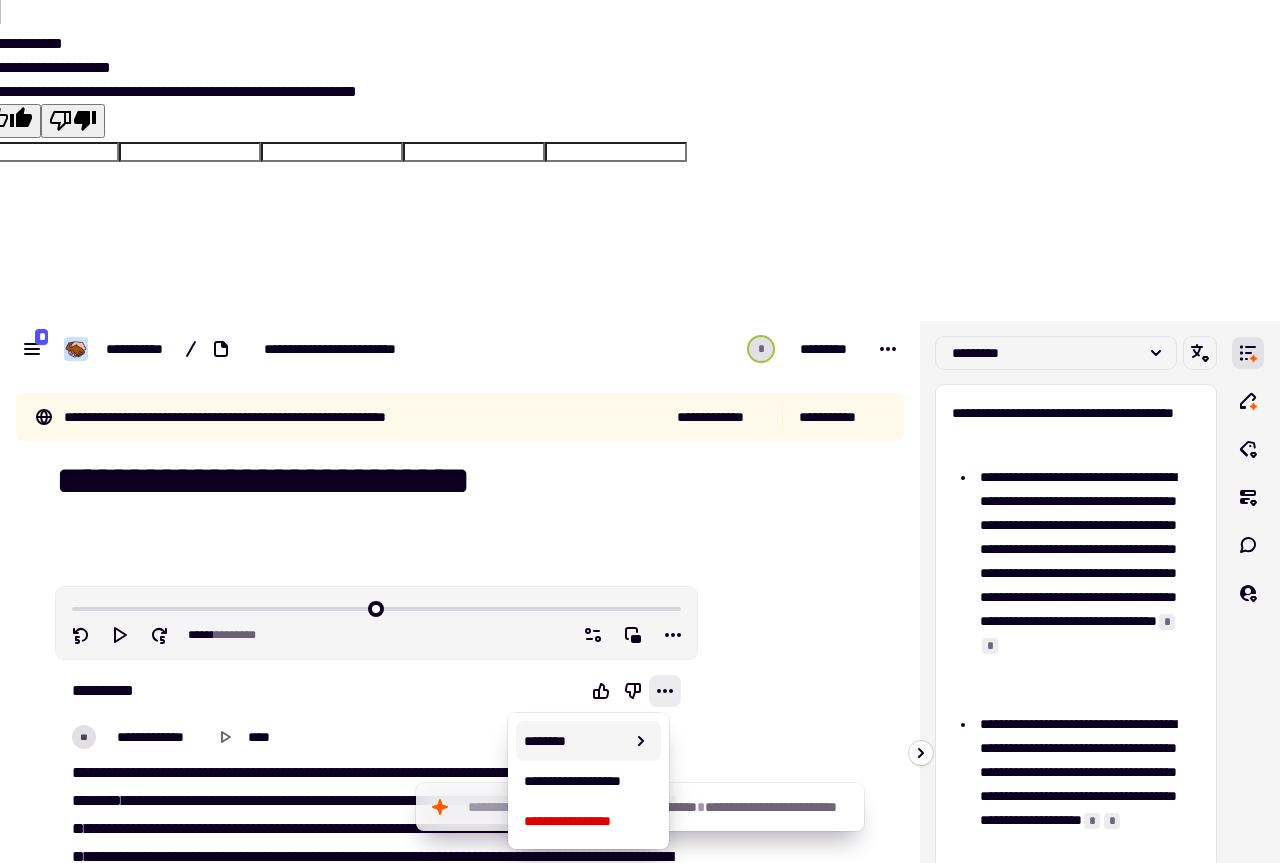 click on "**********" at bounding box center [588, 781] 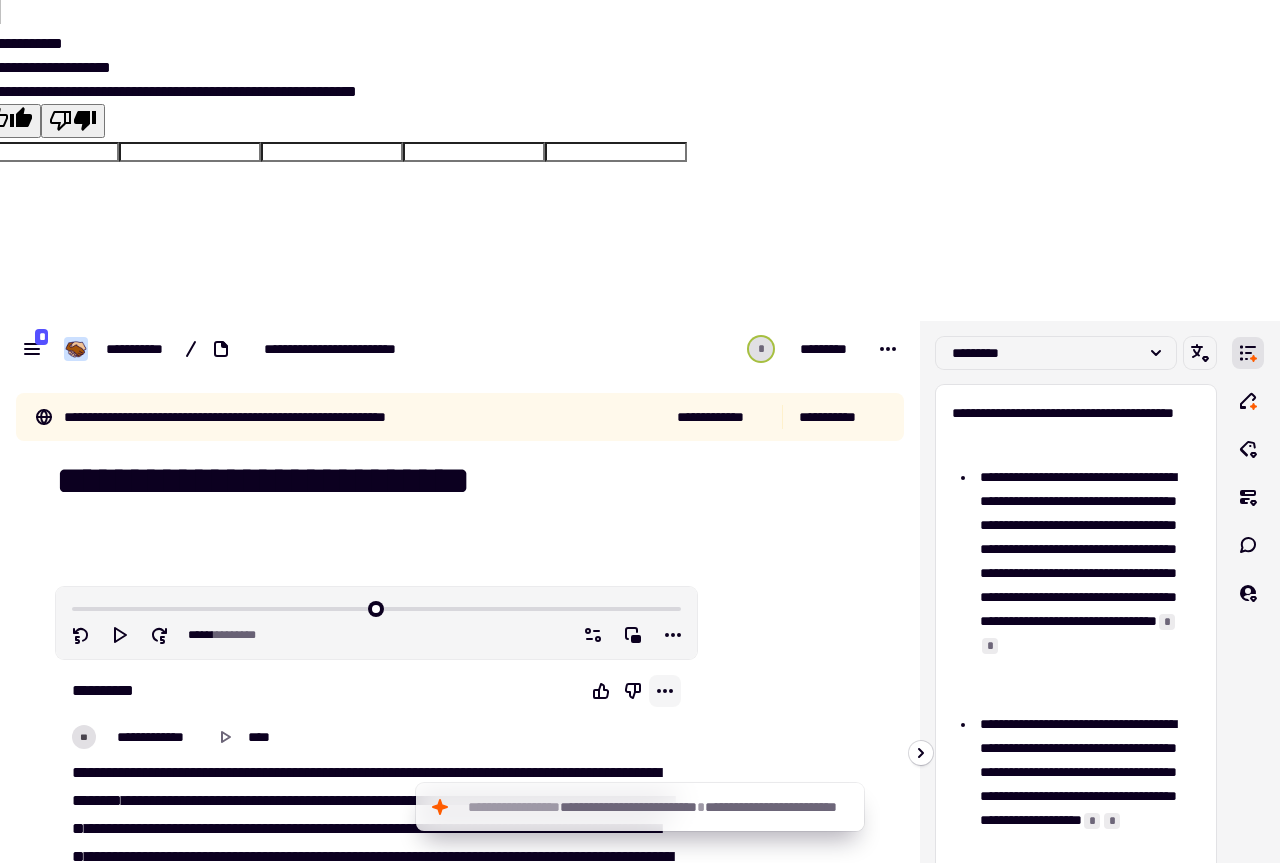 click 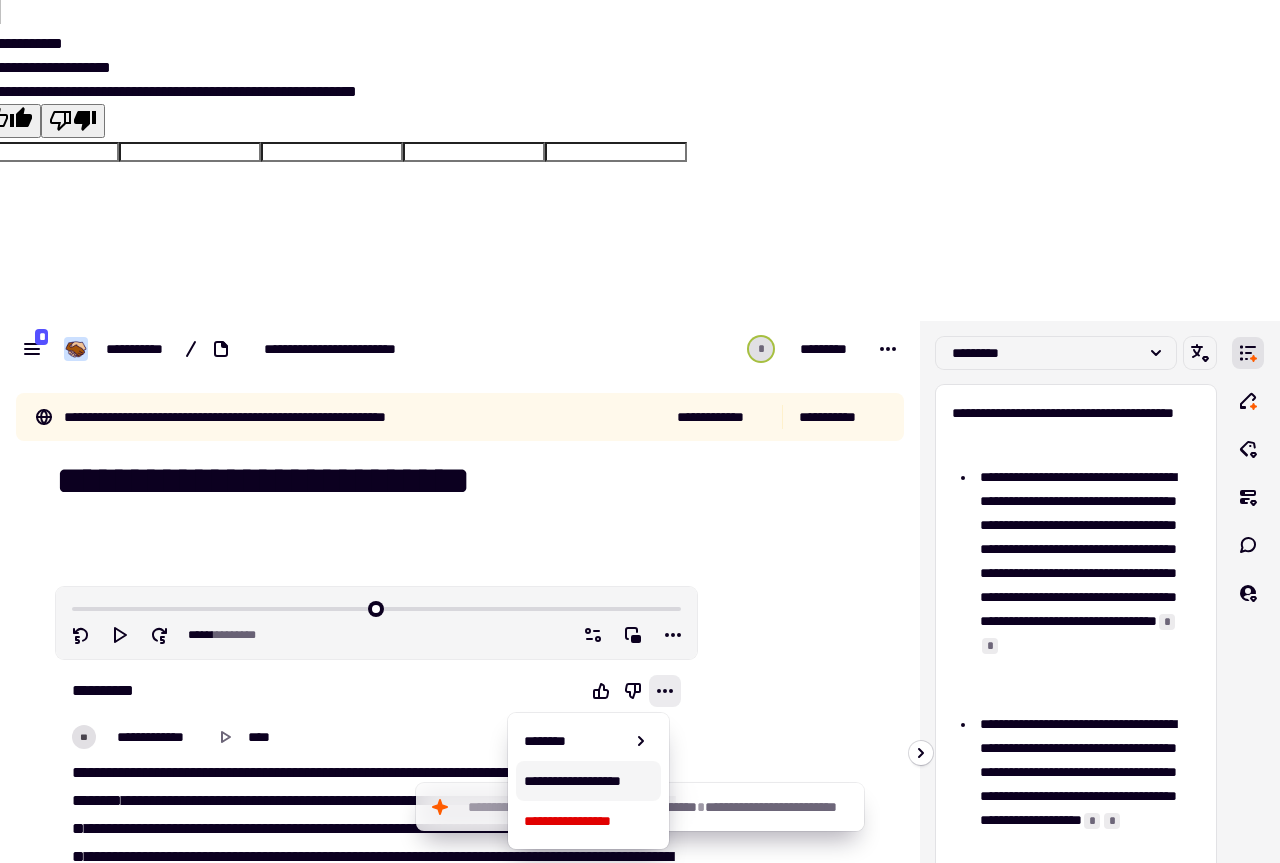 click on "**********" at bounding box center (588, 781) 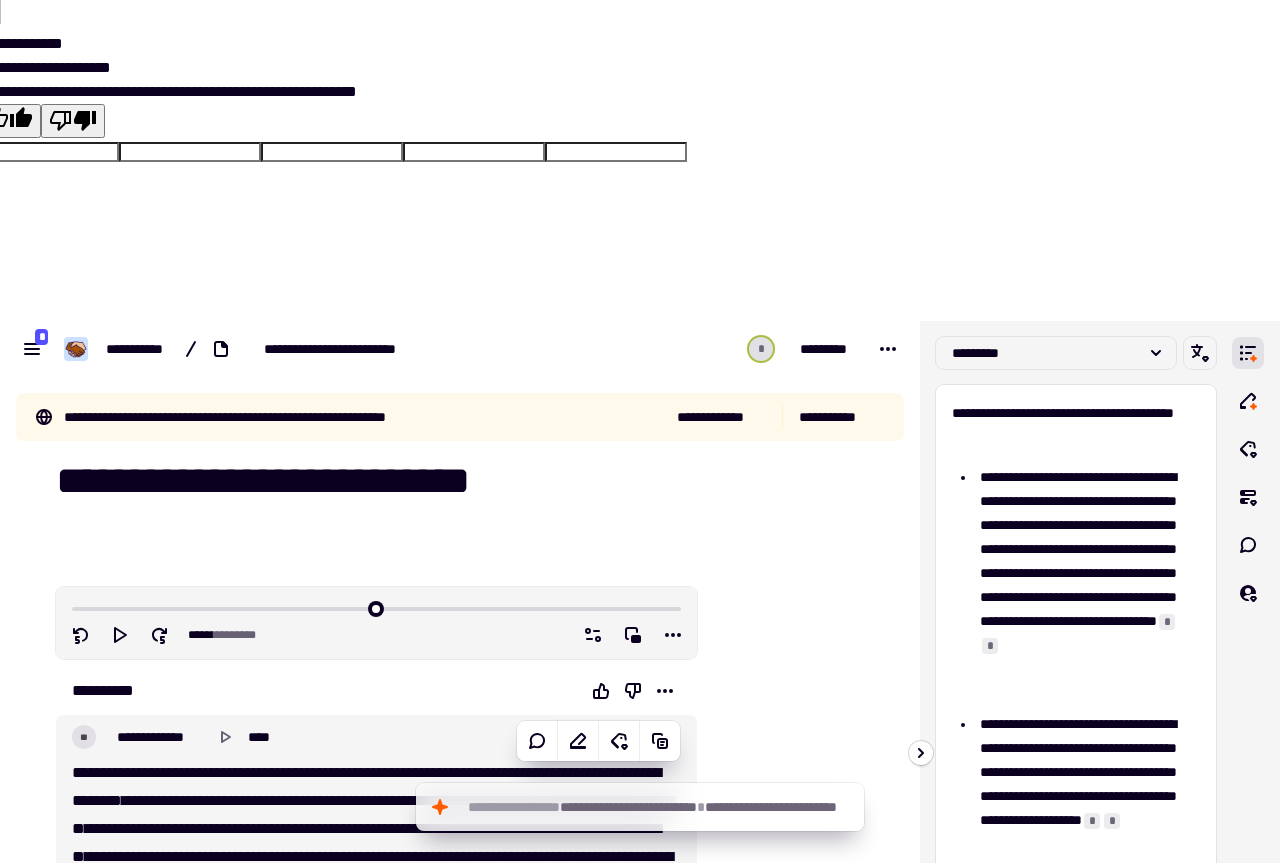 drag, startPoint x: 137, startPoint y: 445, endPoint x: 718, endPoint y: 226, distance: 620.9042 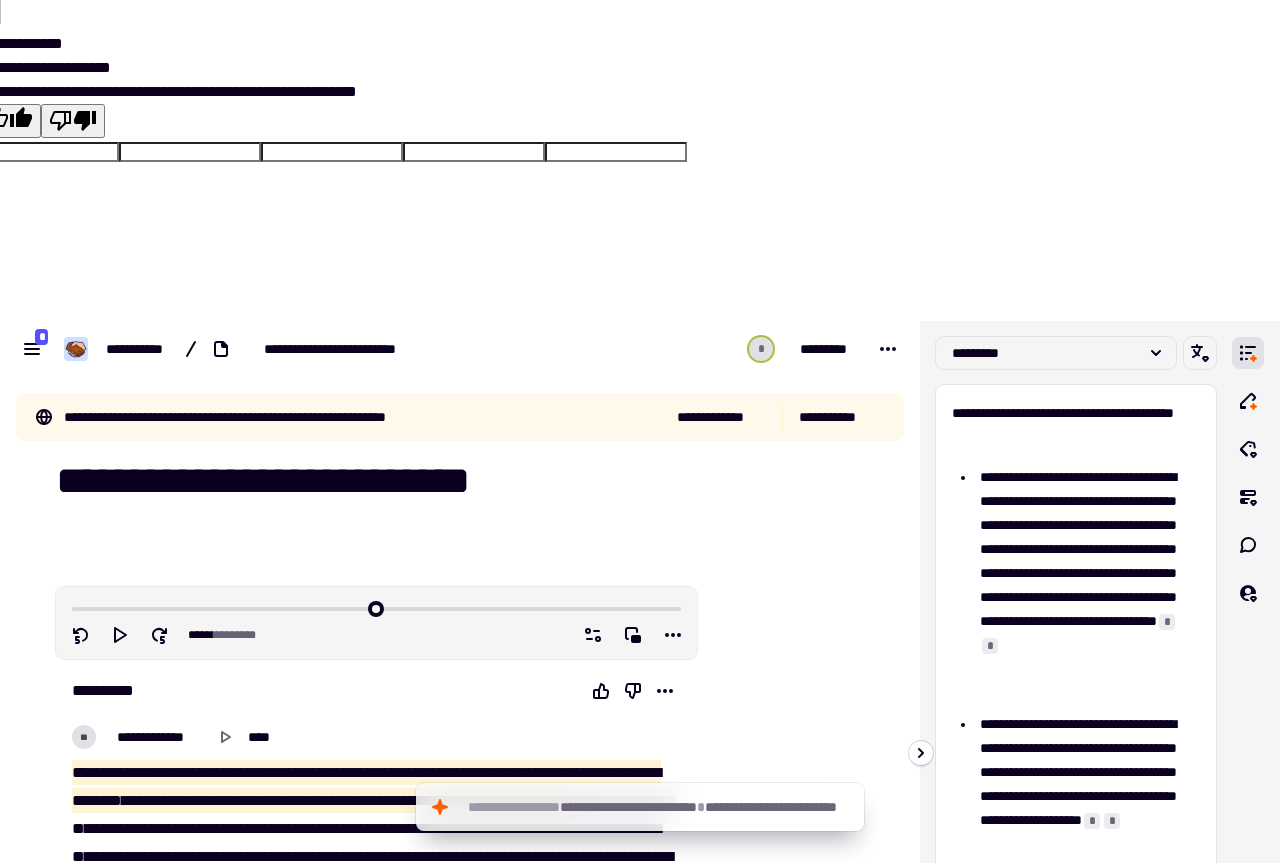 click at bounding box center (794, 32064) 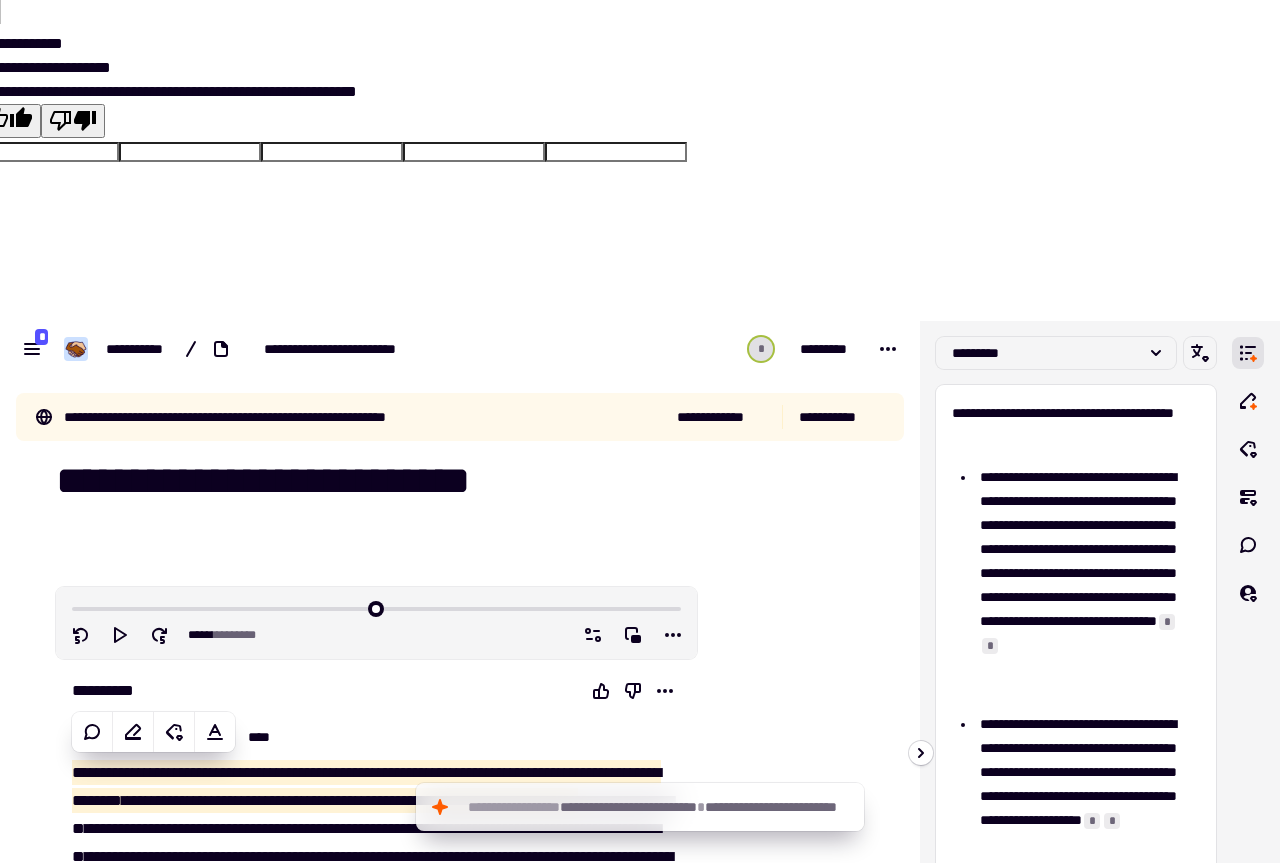 click on "**********" at bounding box center [370, 843] 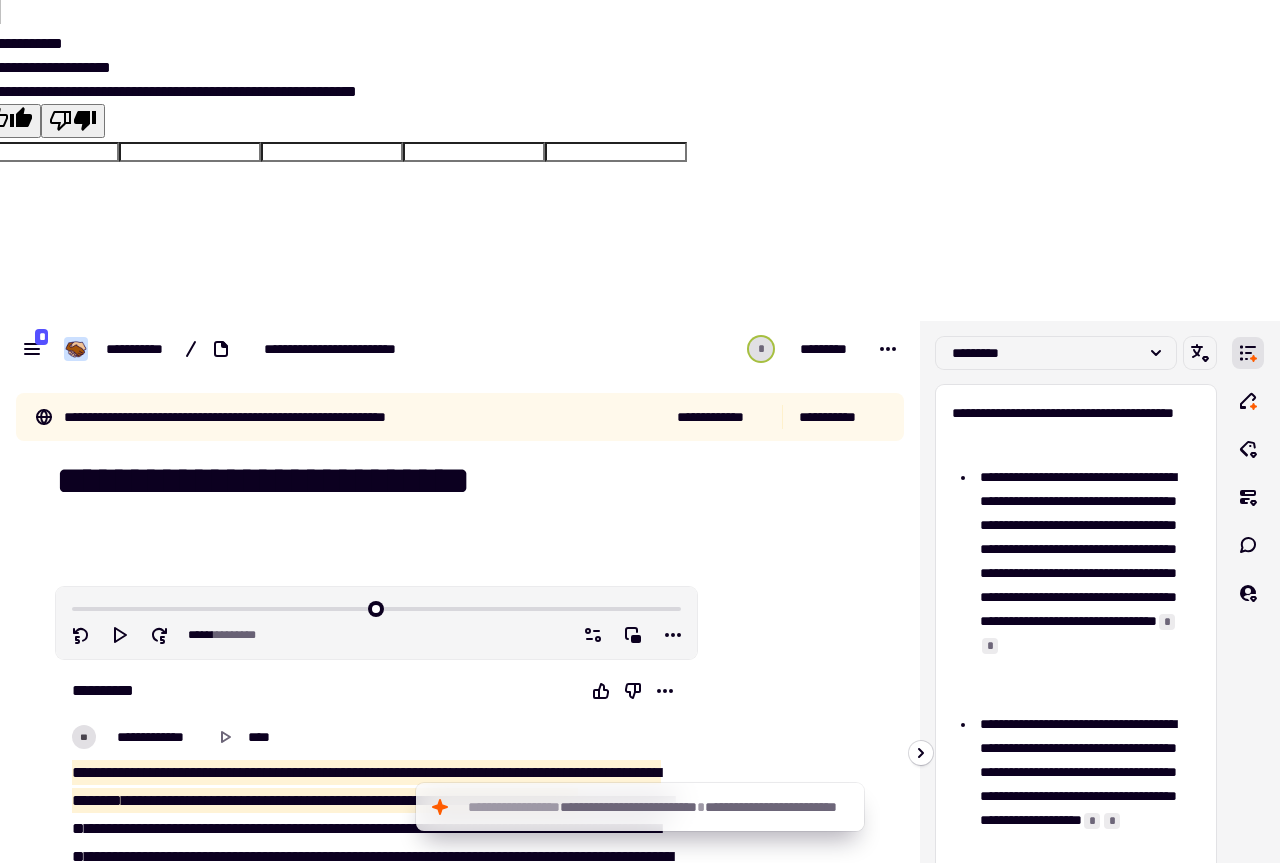 click on "***" at bounding box center (81, 772) 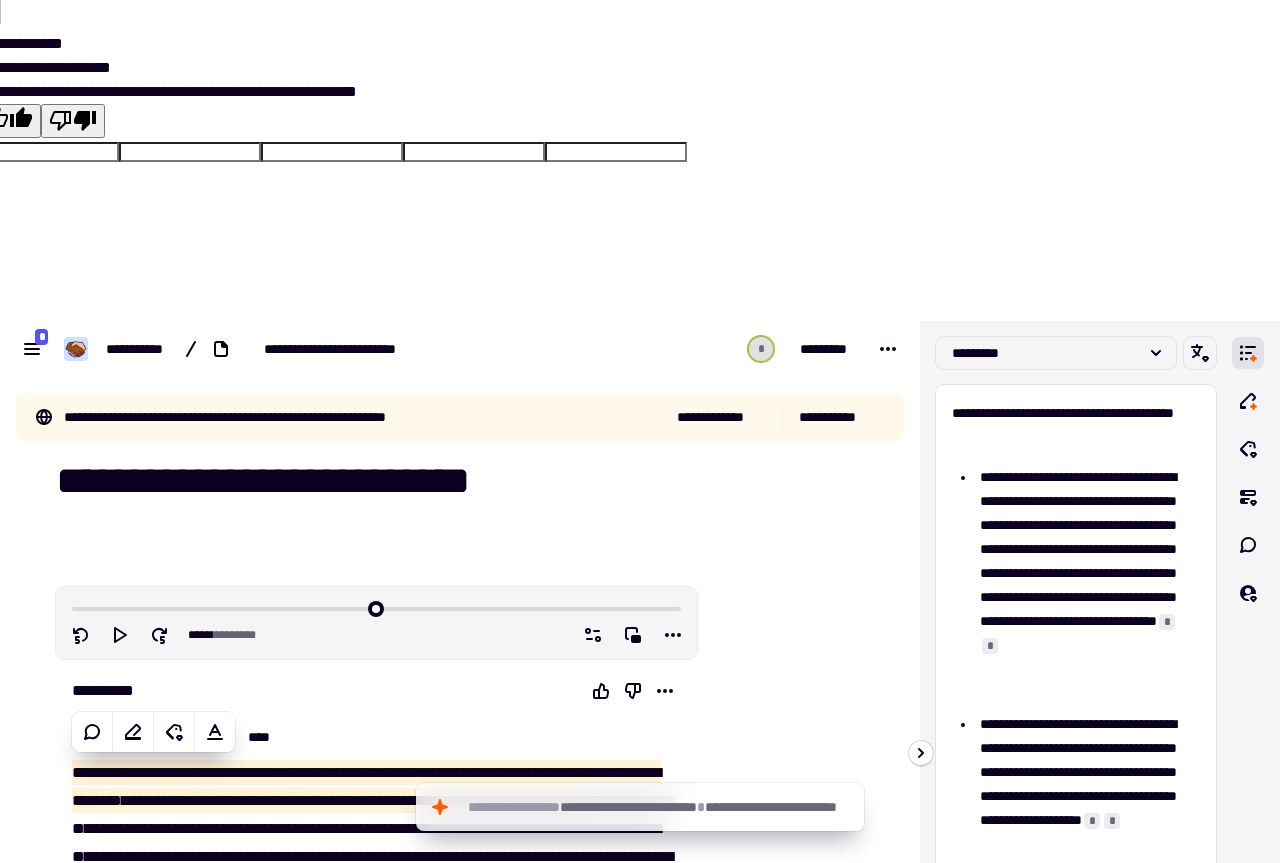 click on "******" at bounding box center (385, 856) 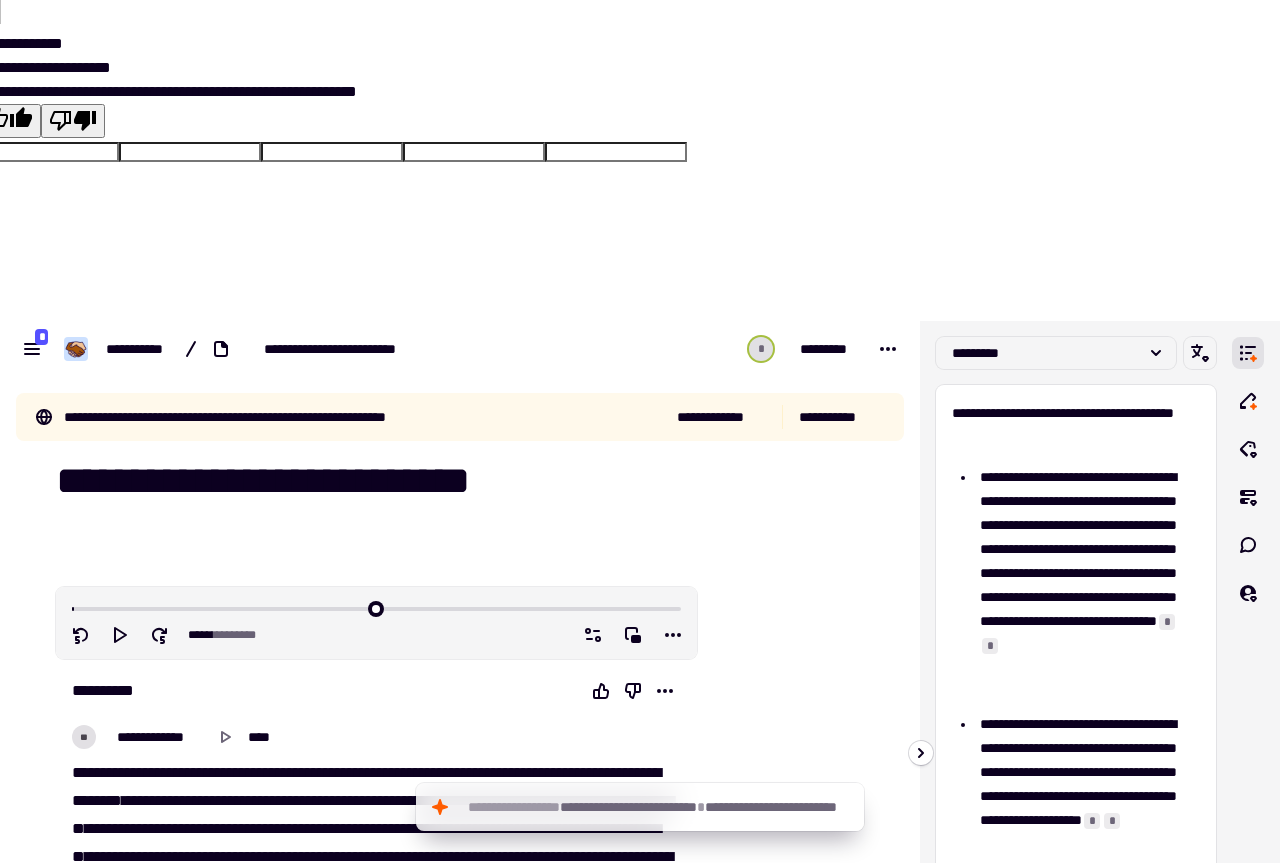 type on "*****" 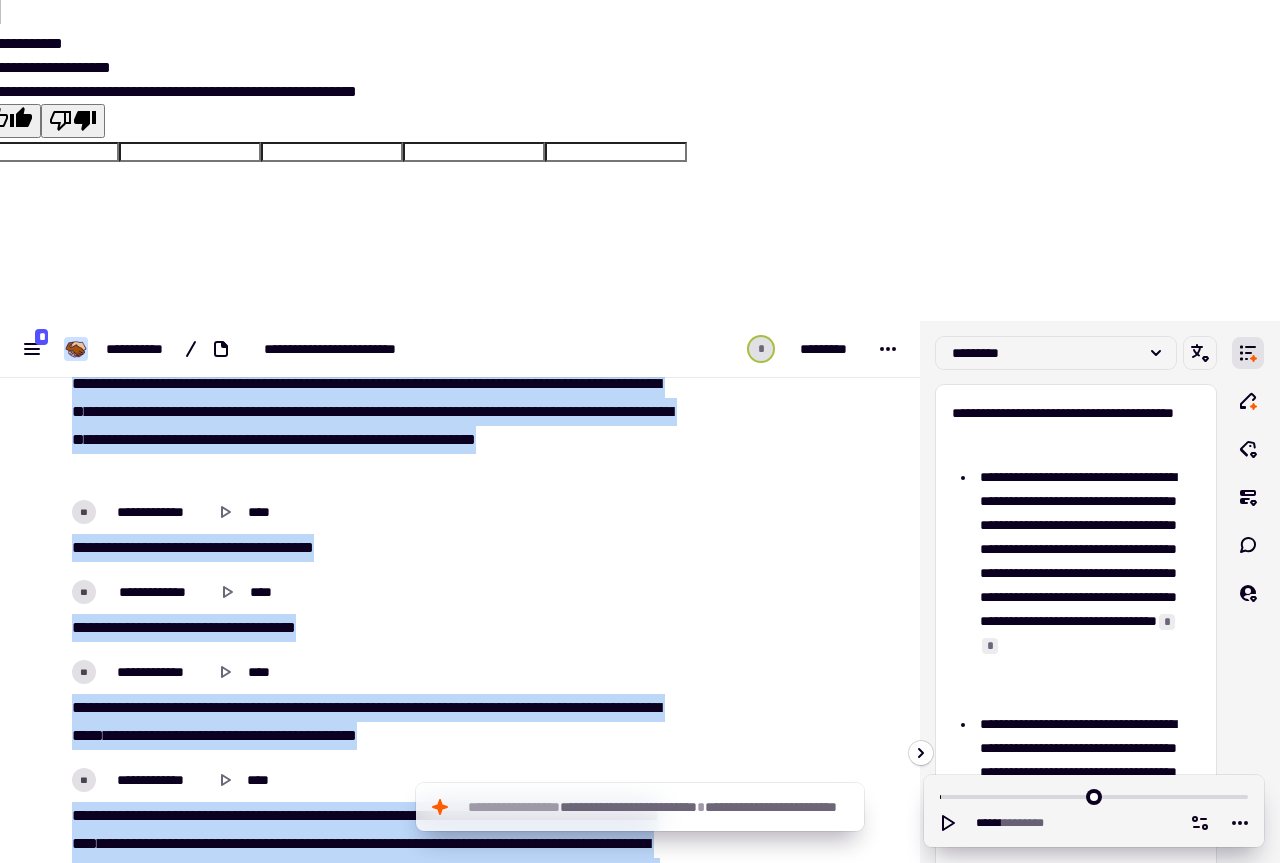 scroll, scrollTop: 2841, scrollLeft: 0, axis: vertical 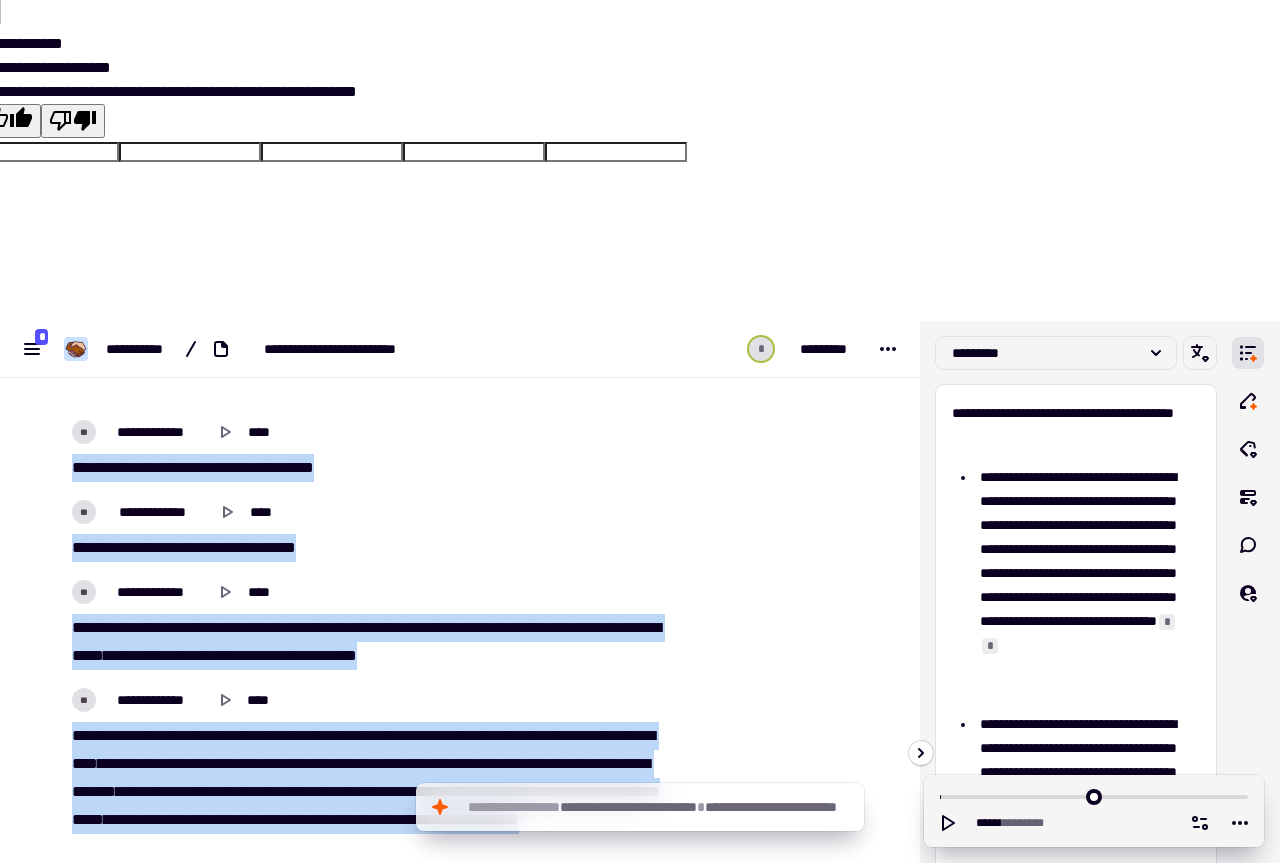 drag, startPoint x: 430, startPoint y: 482, endPoint x: 741, endPoint y: 858, distance: 487.95184 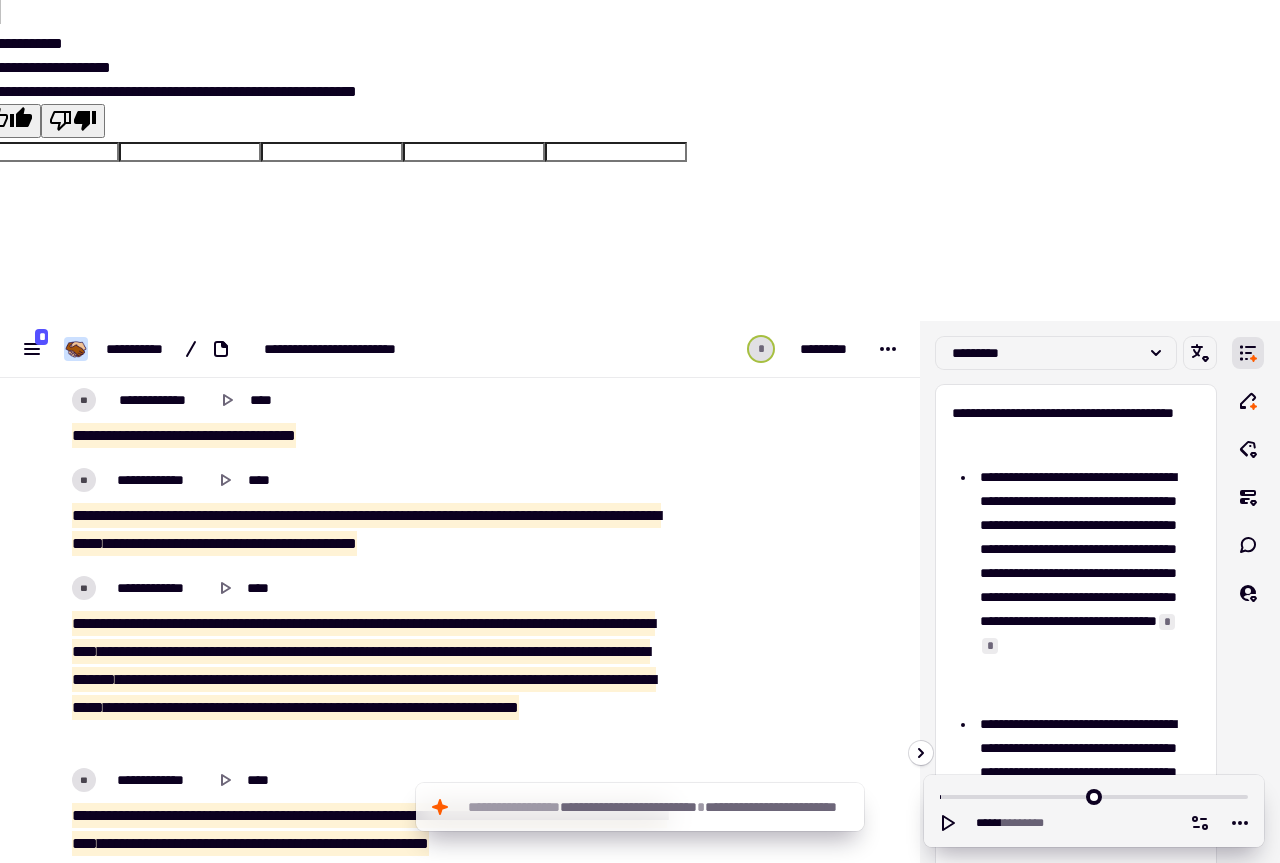 click on "****" at bounding box center [158, 679] 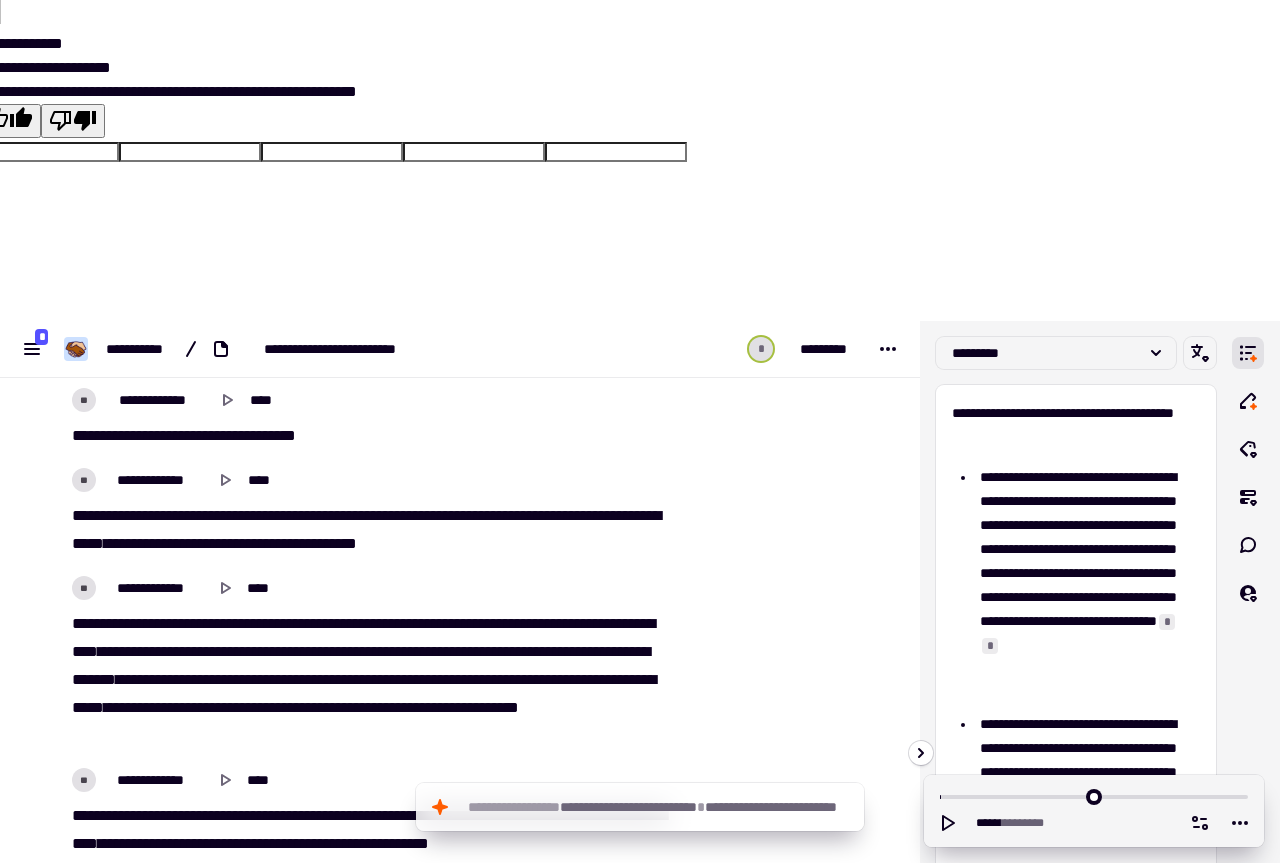 drag, startPoint x: 516, startPoint y: 350, endPoint x: 756, endPoint y: 51, distance: 383.4071 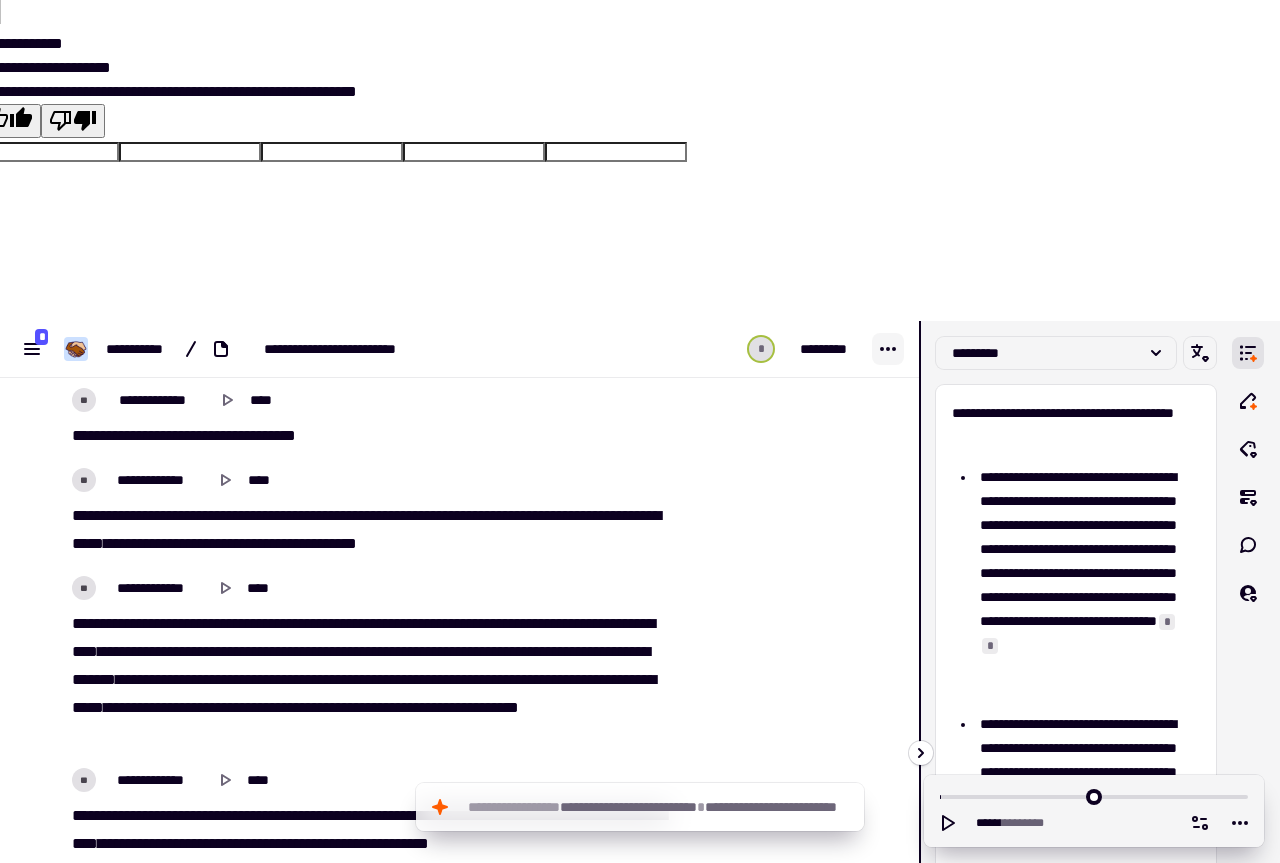 click 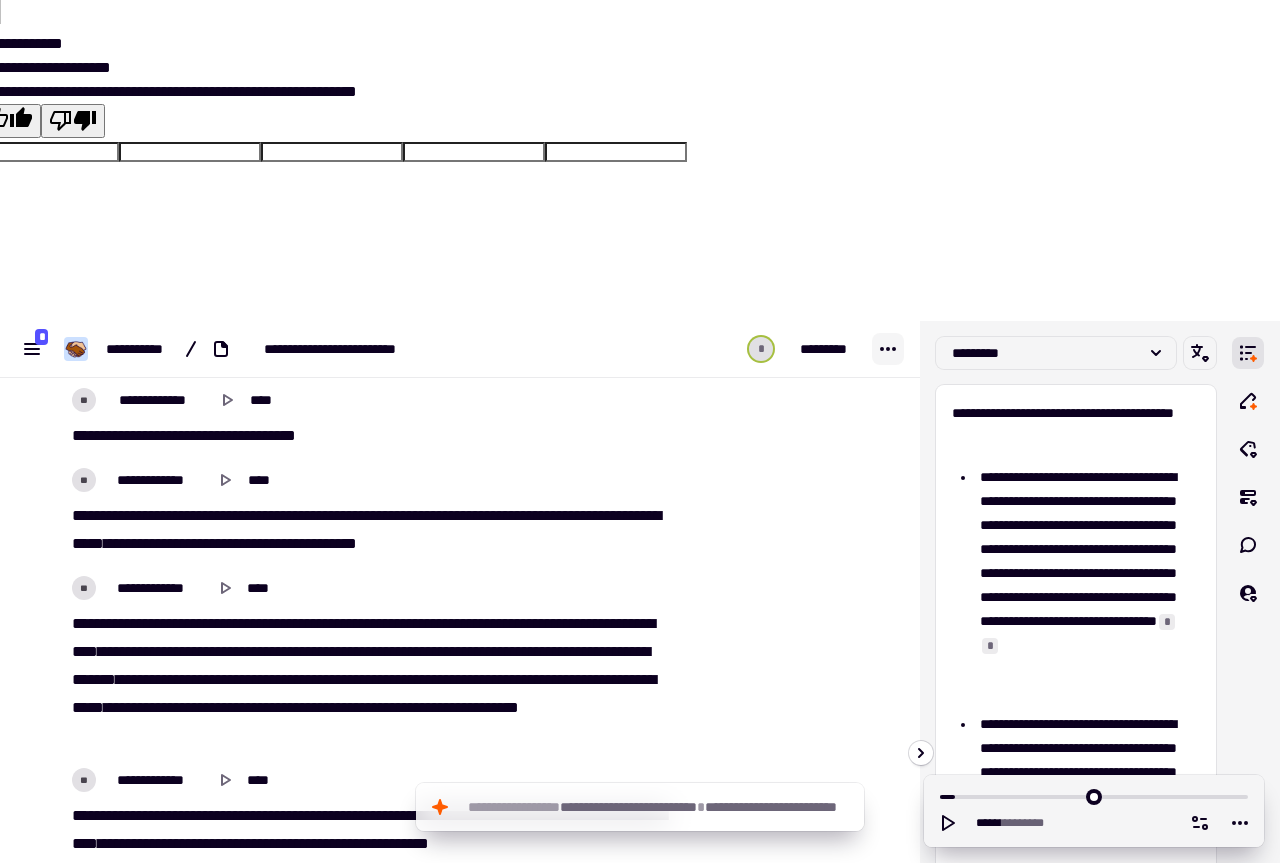 type on "******" 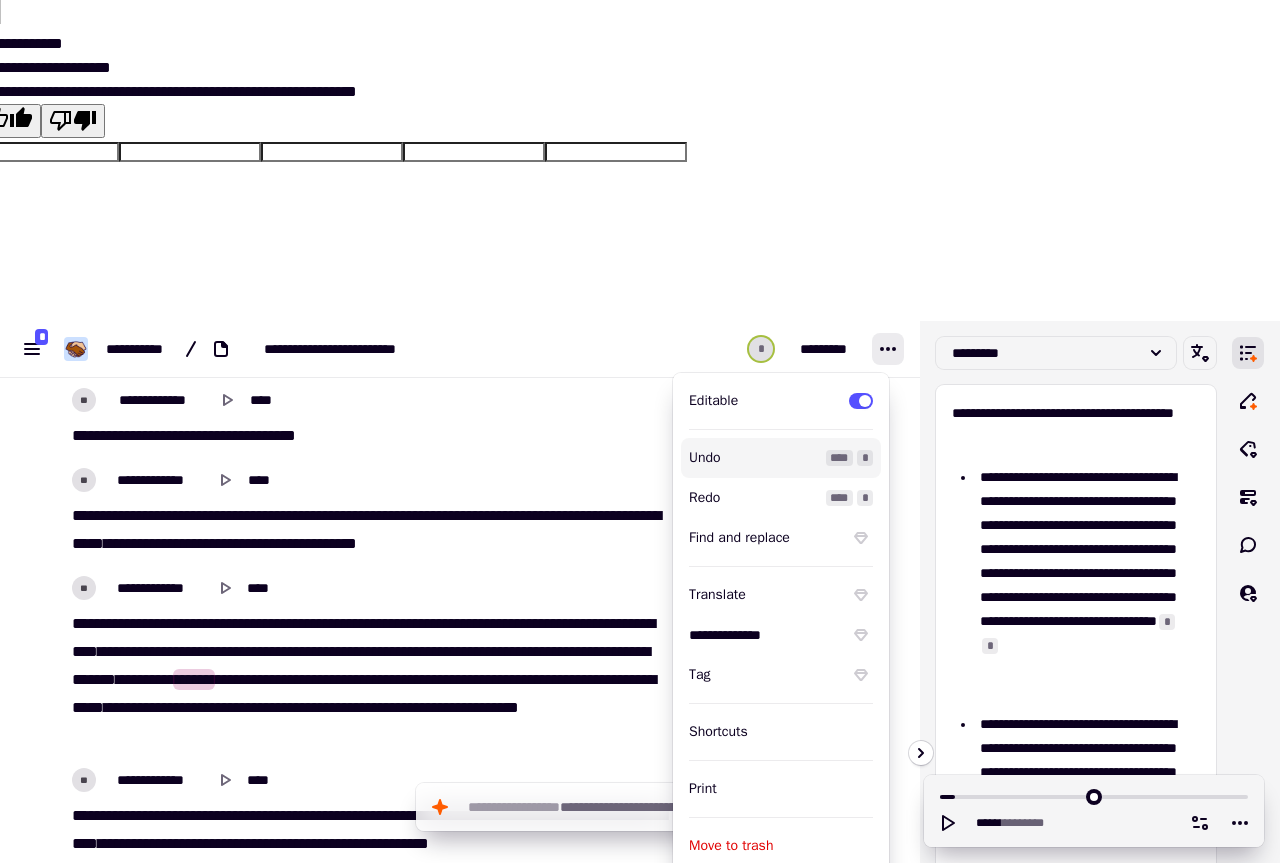 click on "Undo" at bounding box center [753, 458] 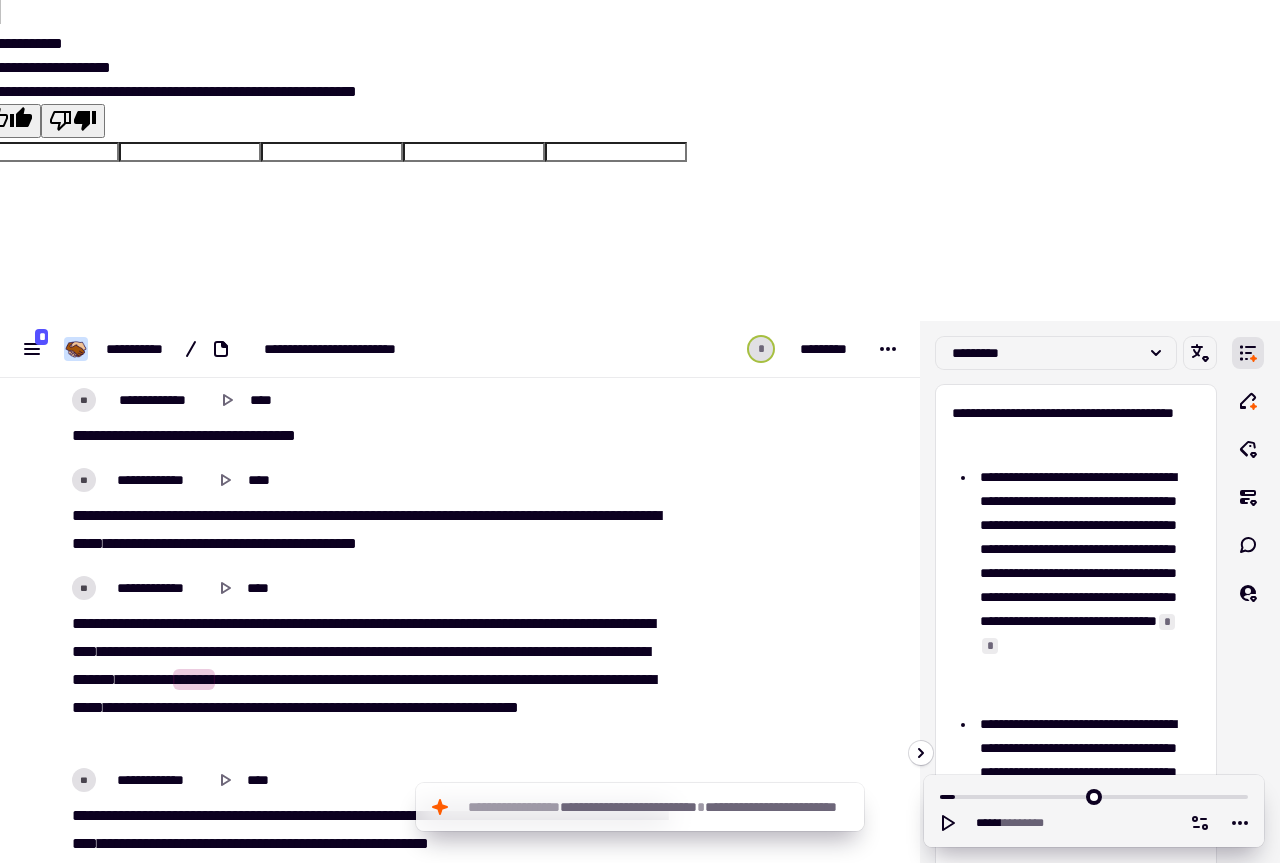 drag, startPoint x: 911, startPoint y: 43, endPoint x: 912, endPoint y: 16, distance: 27.018513 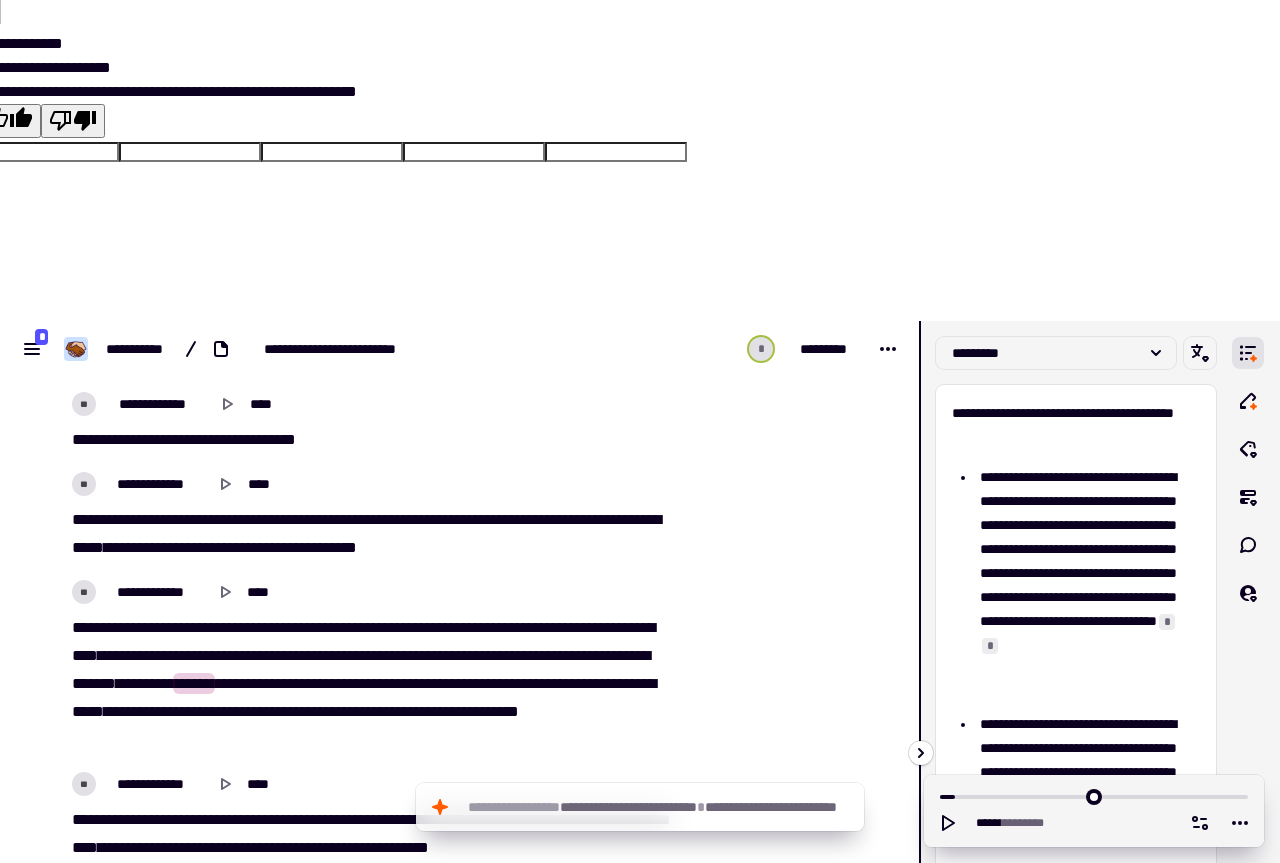scroll, scrollTop: 0, scrollLeft: 0, axis: both 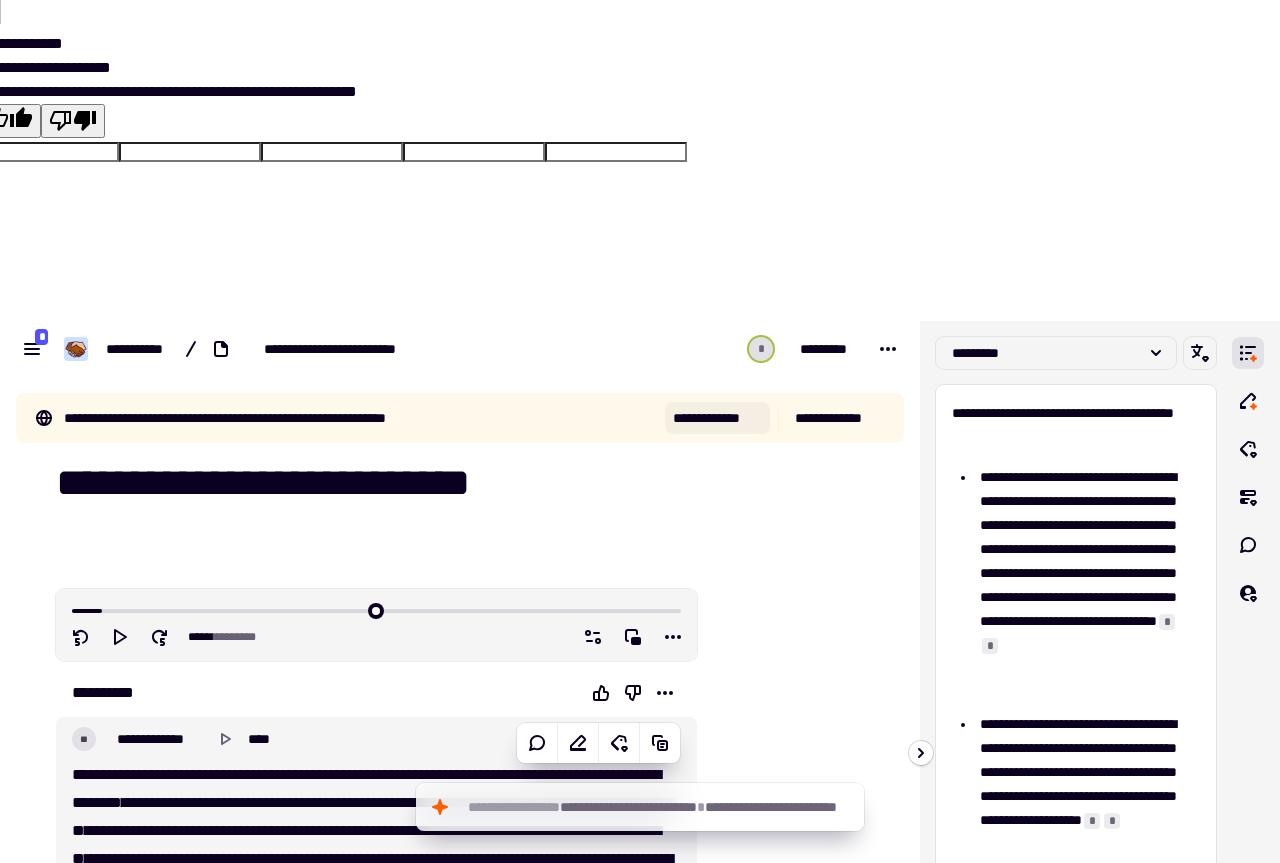 click on "**********" 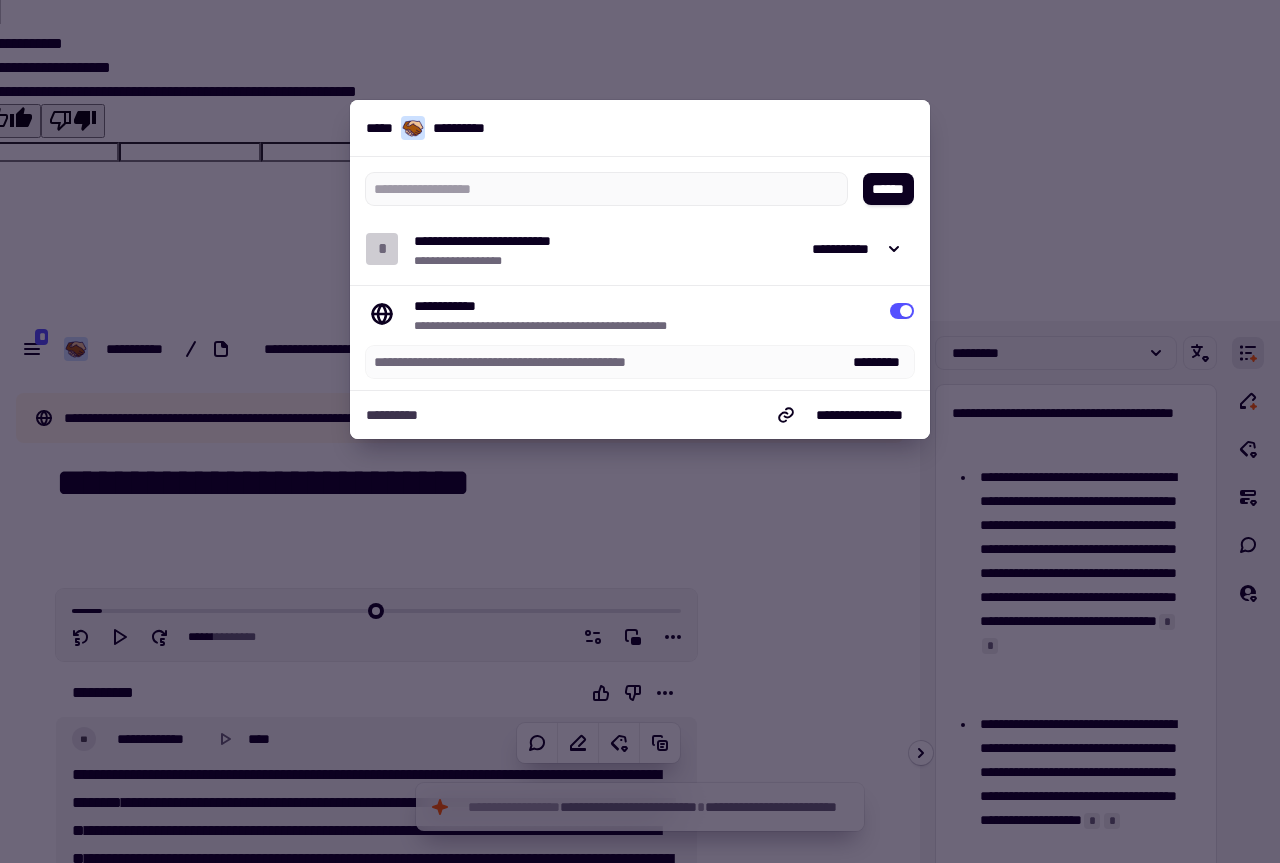 click at bounding box center (640, 431) 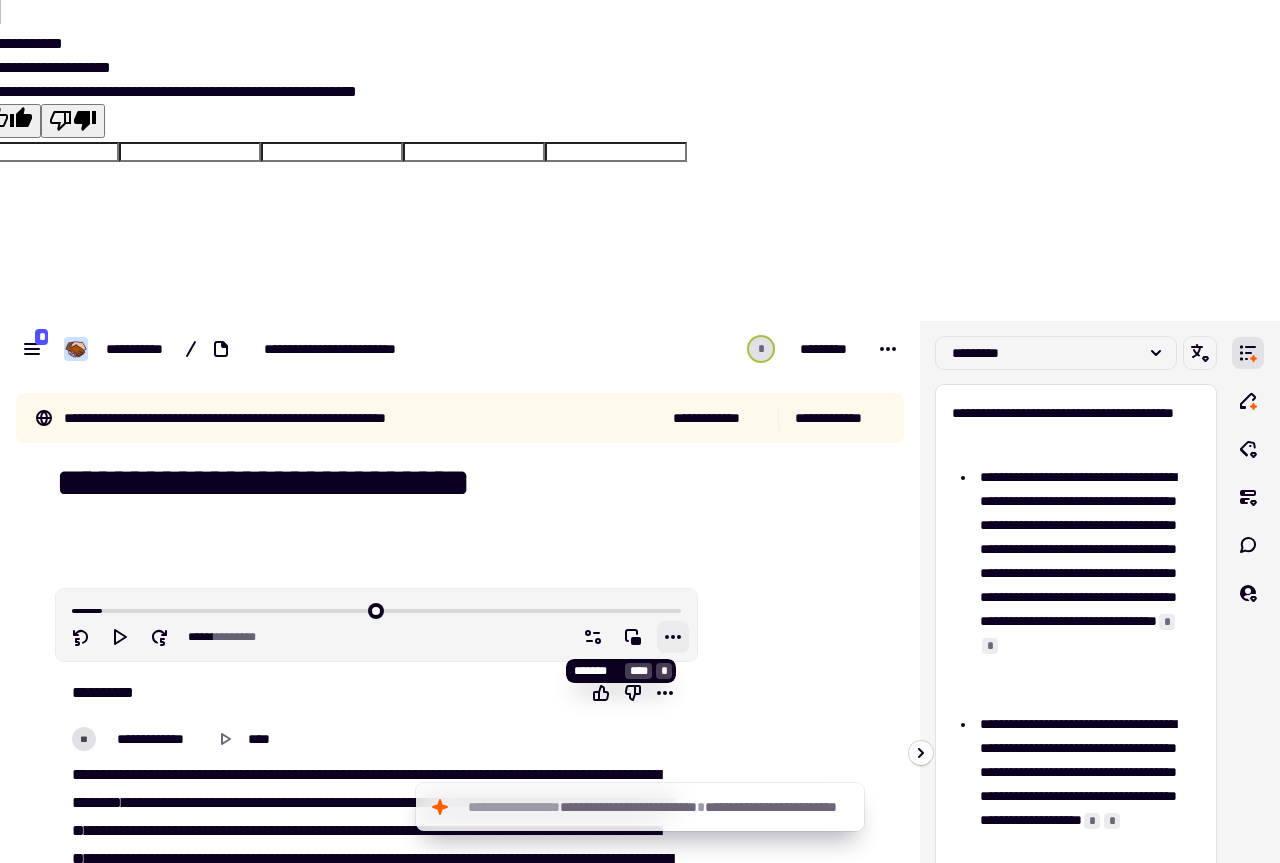 click 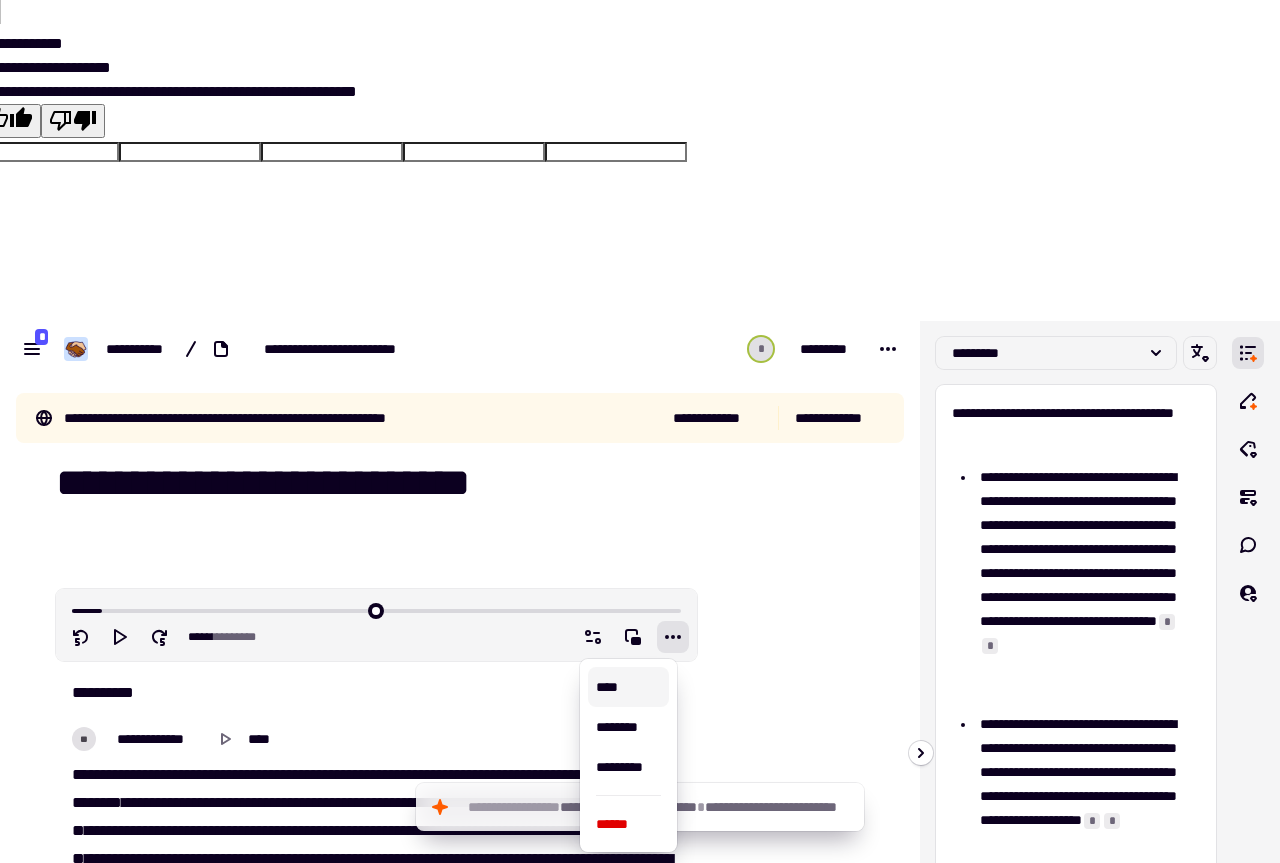 click on "****" at bounding box center (628, 687) 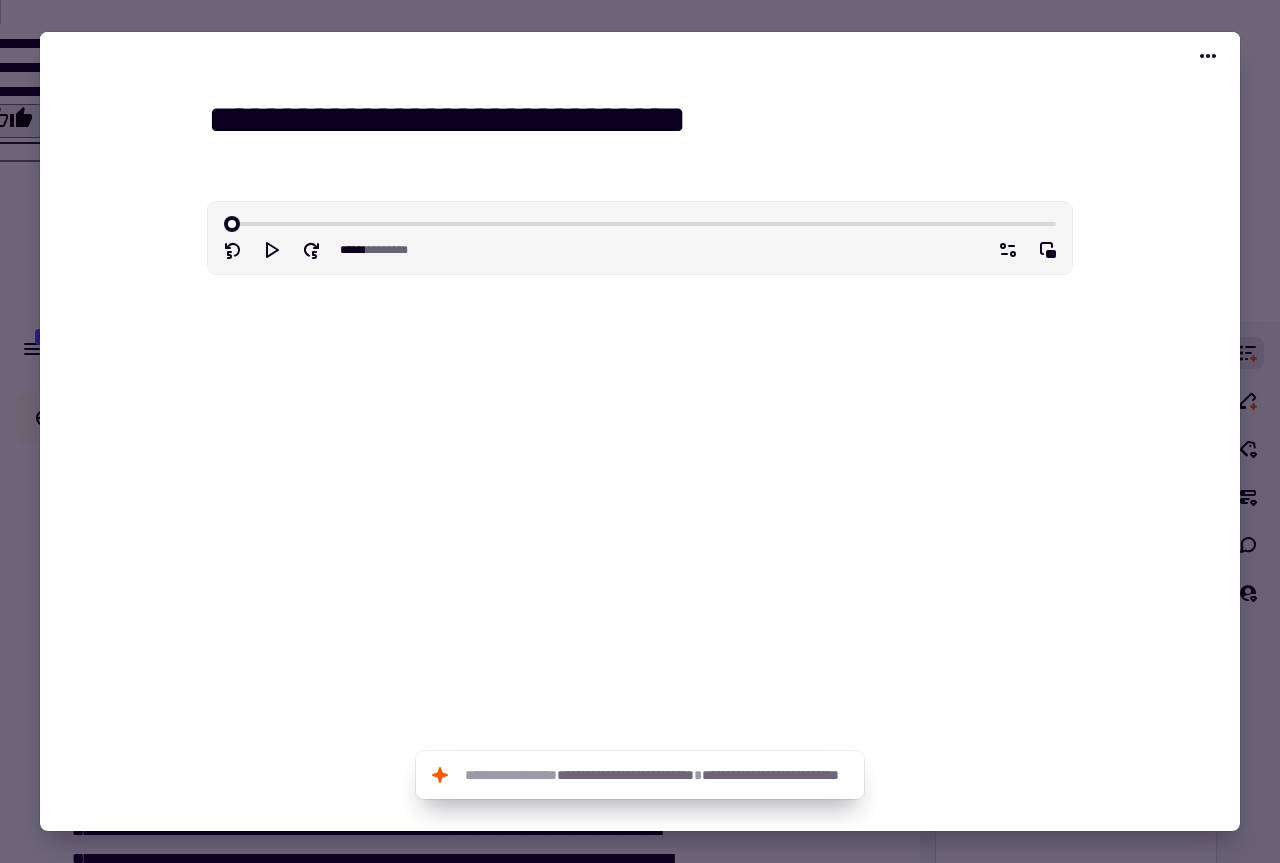 click at bounding box center (640, 431) 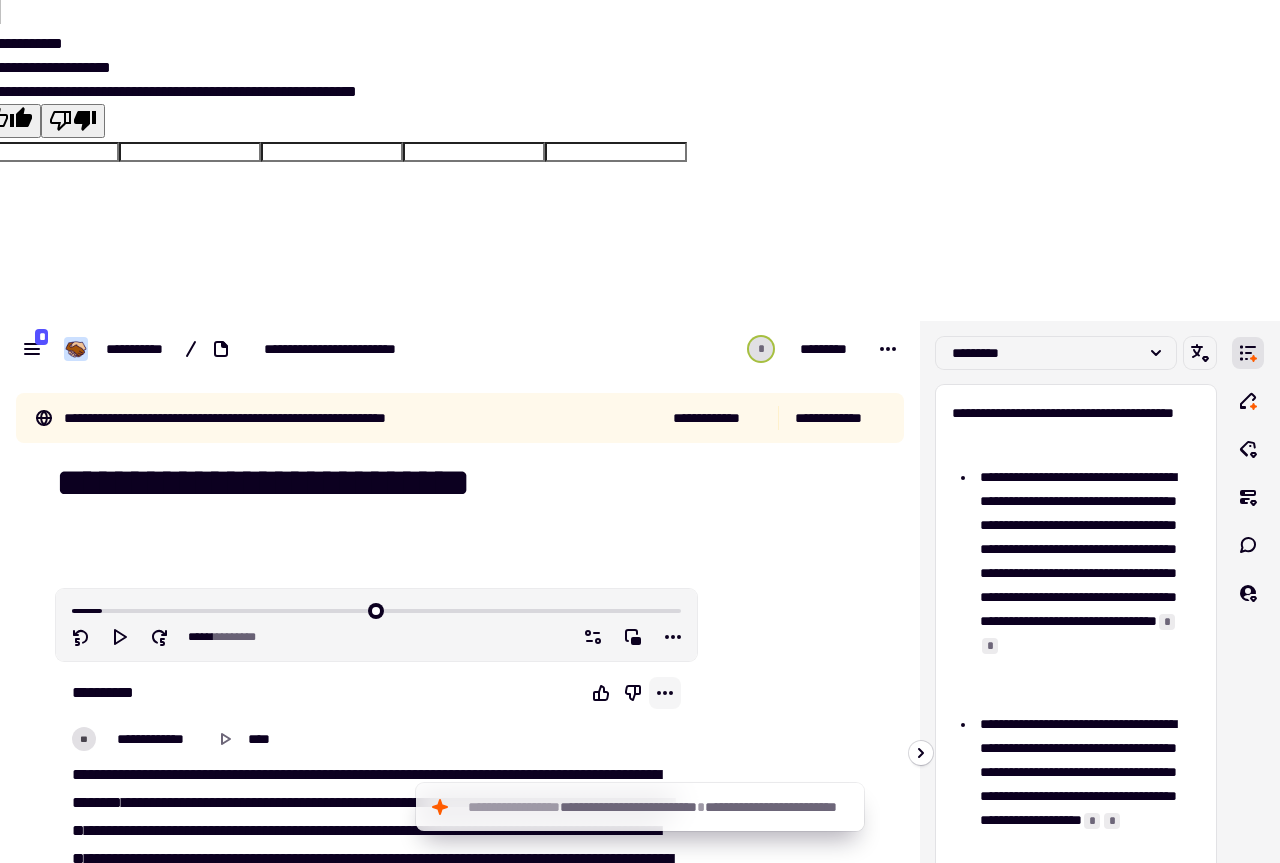 click 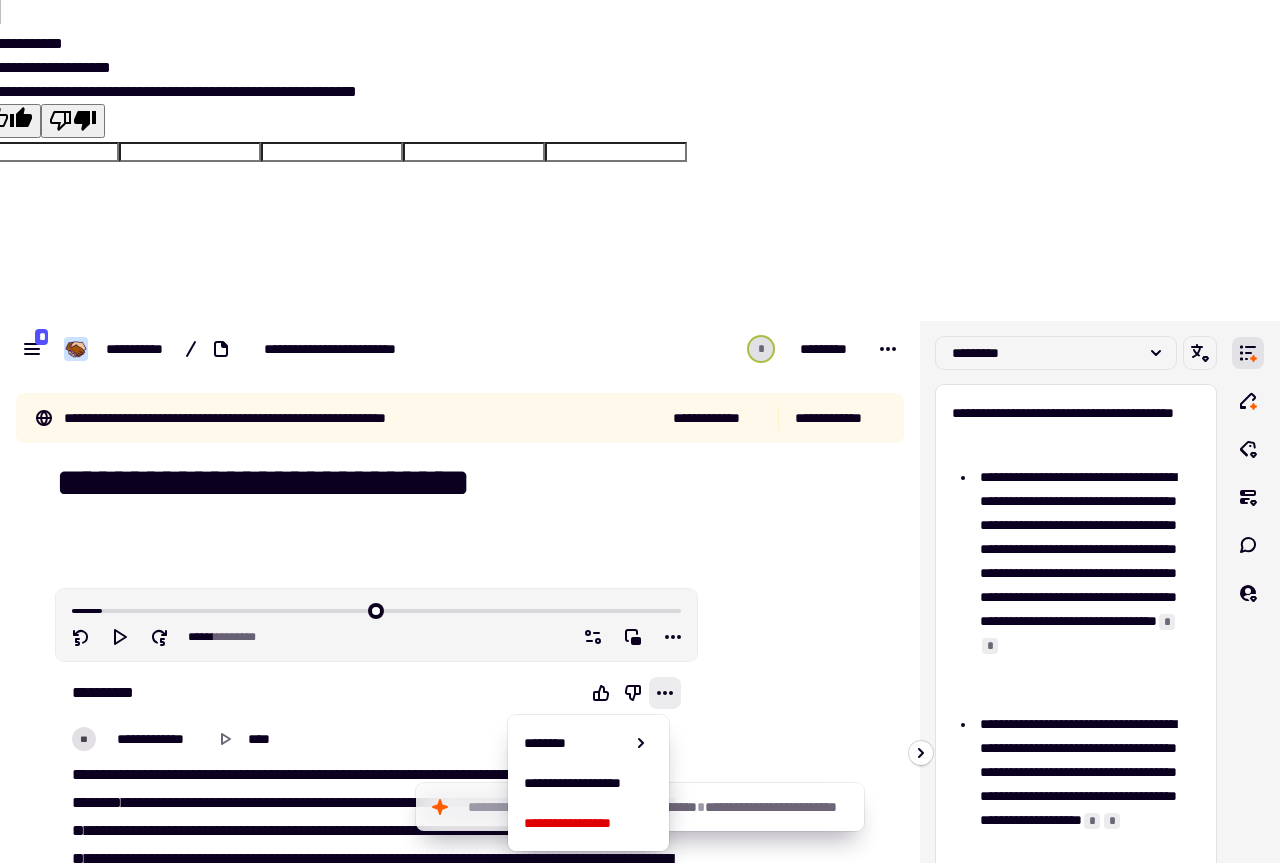 click 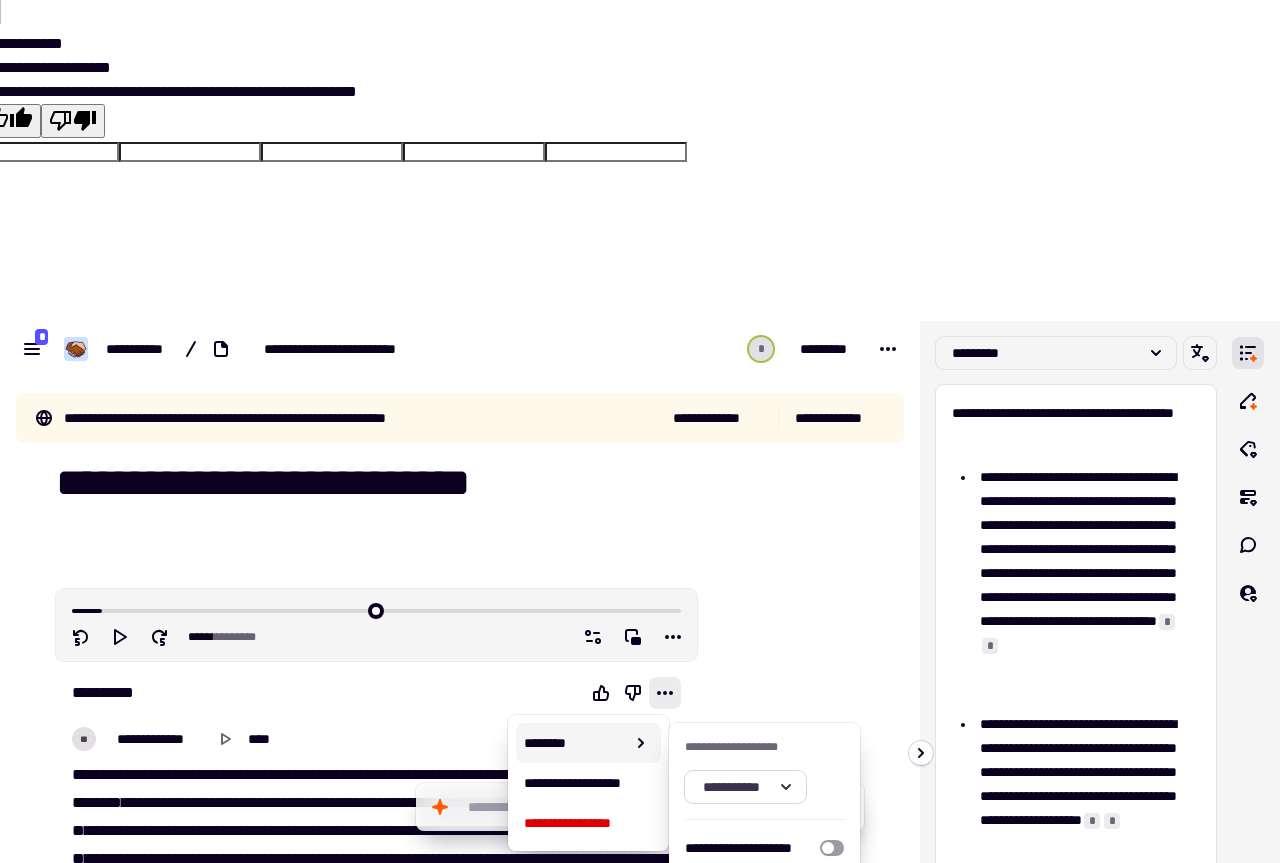 click 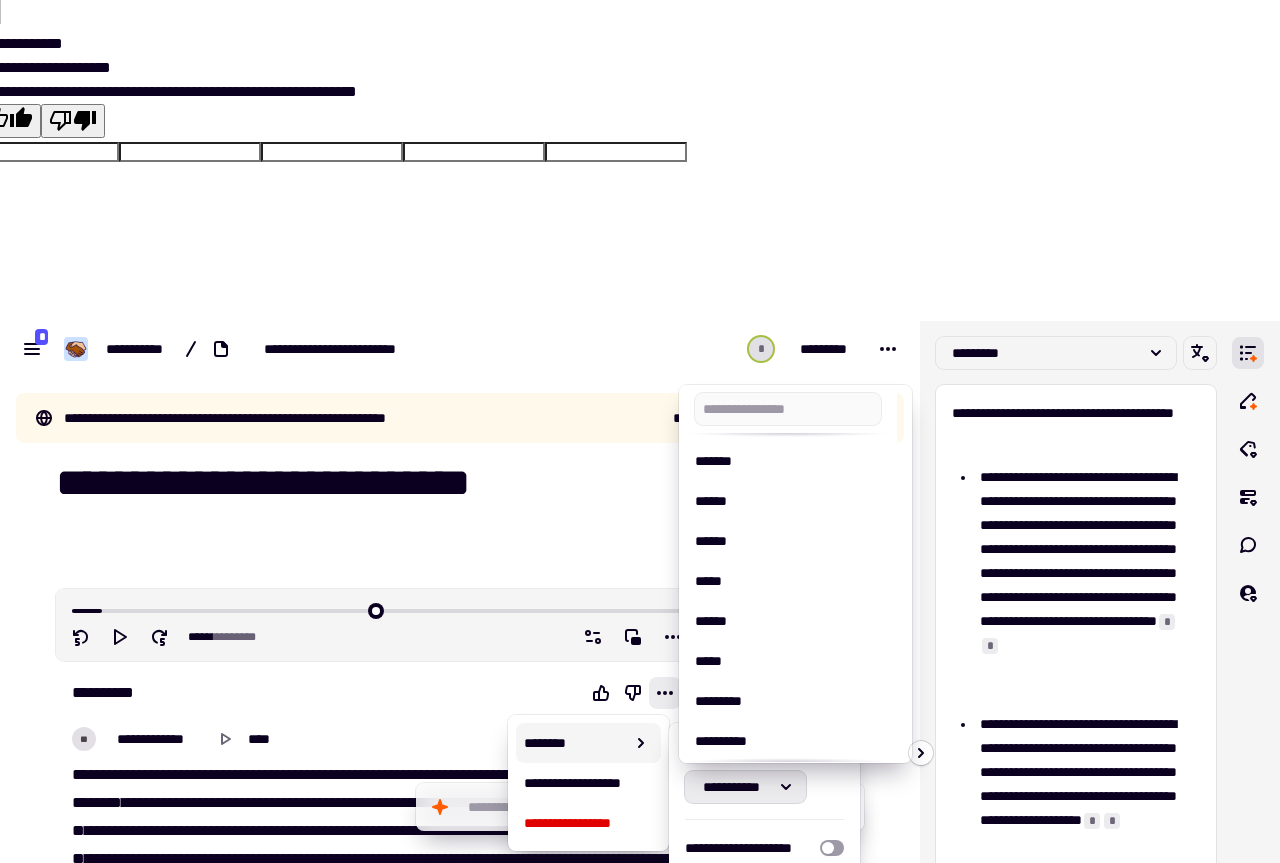 scroll, scrollTop: 1192, scrollLeft: 0, axis: vertical 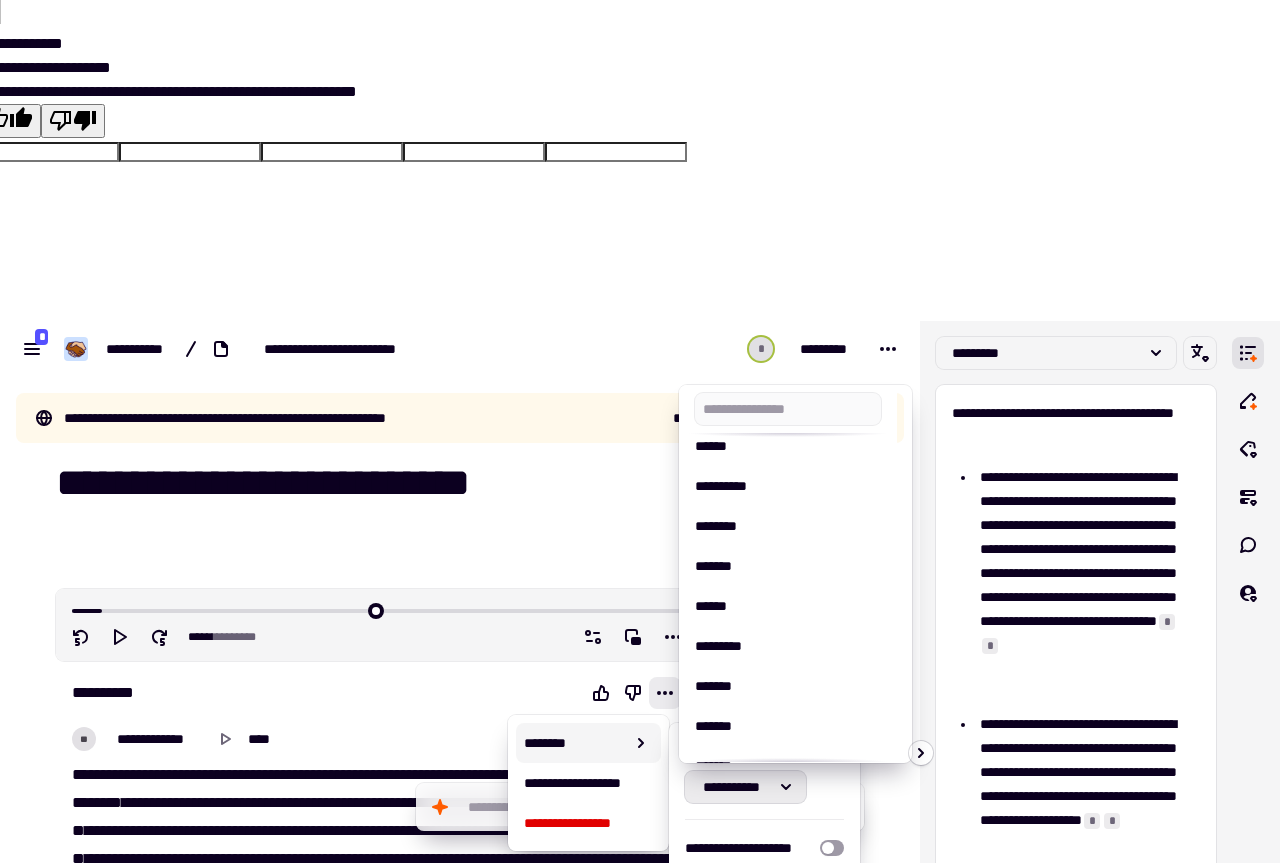 click on "*******" at bounding box center [788, 686] 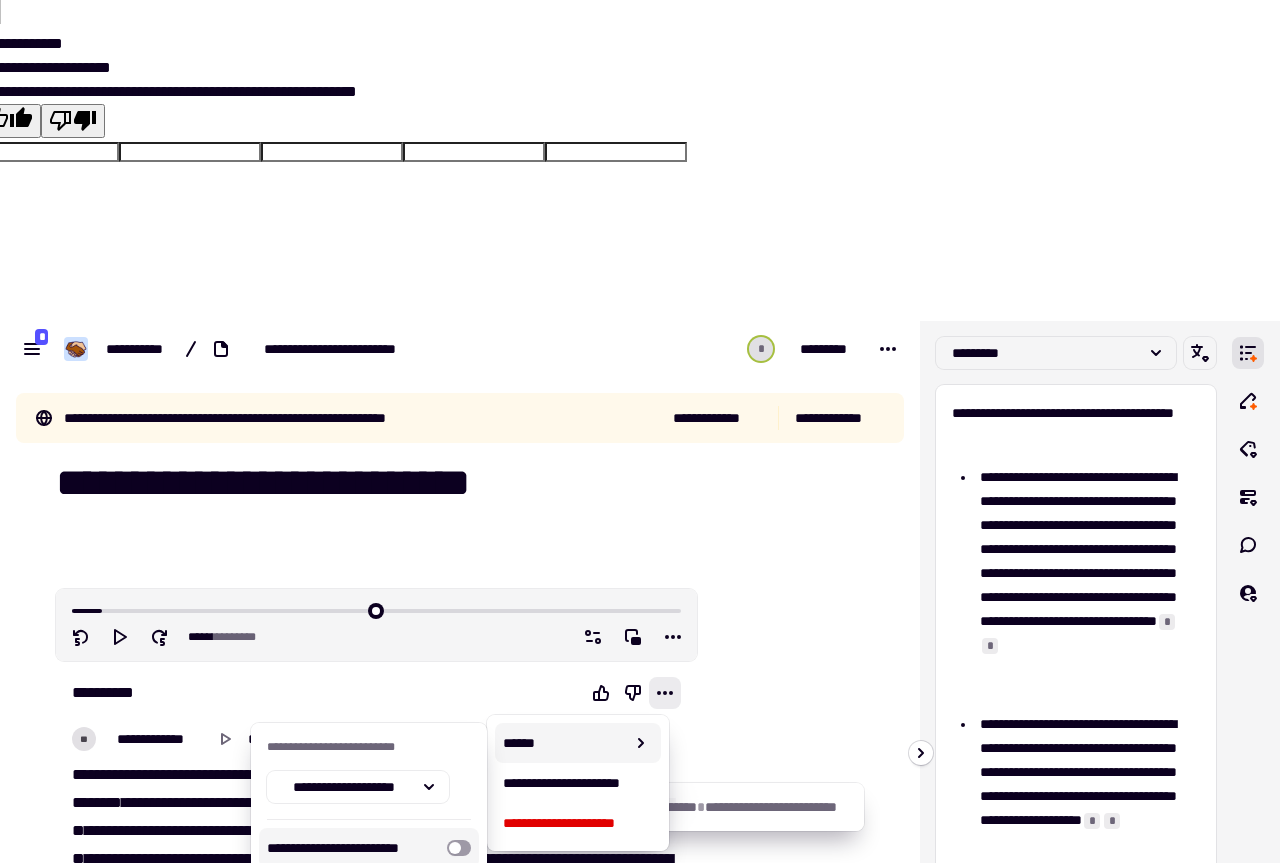 click on "**********" 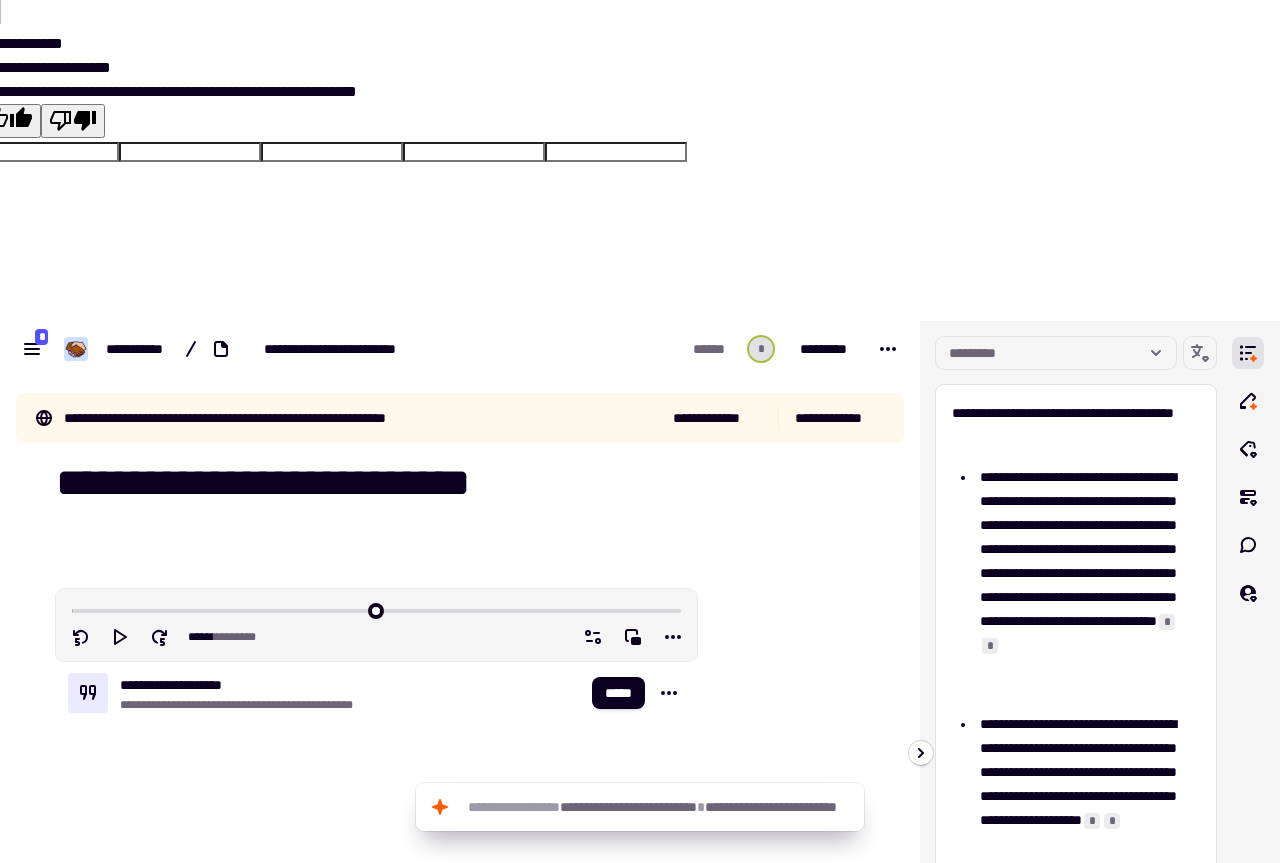 type on "*" 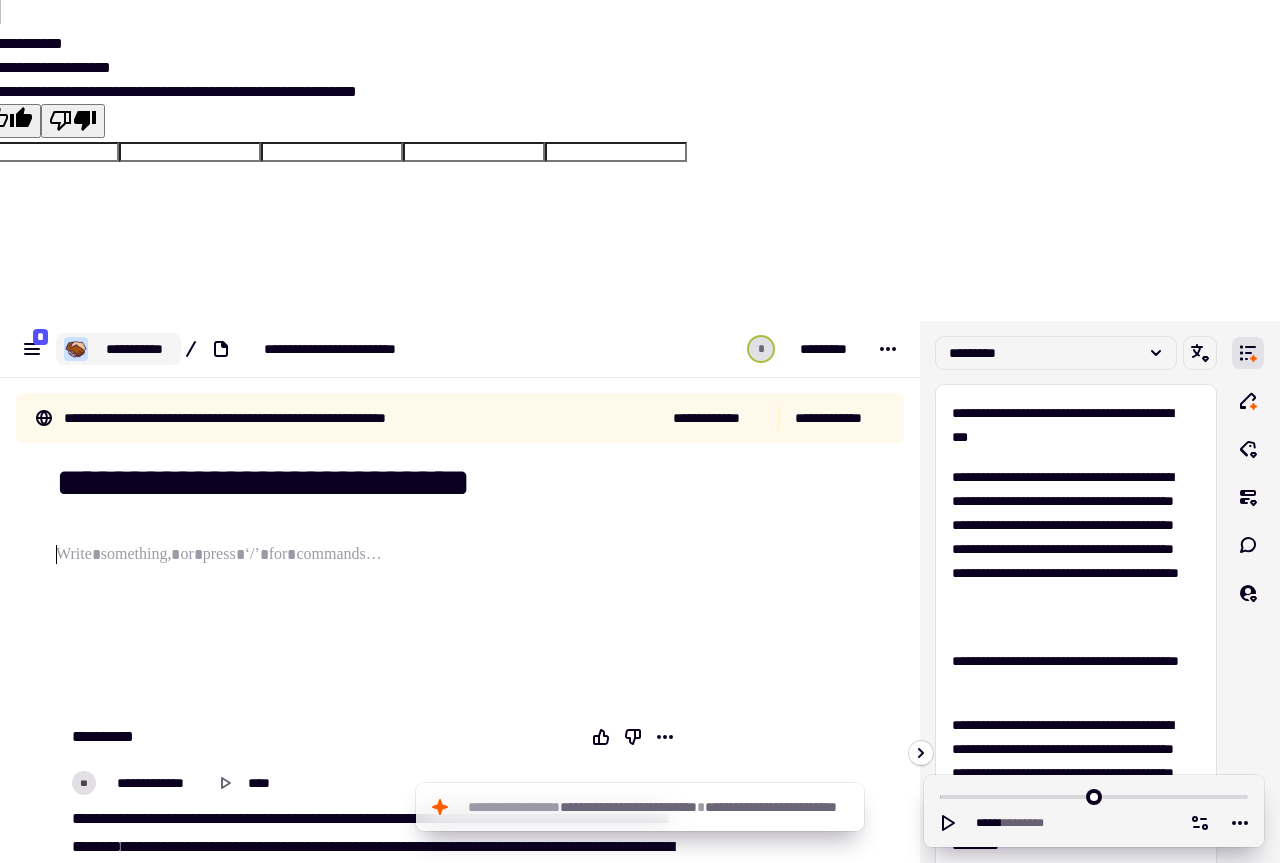 click on "**********" 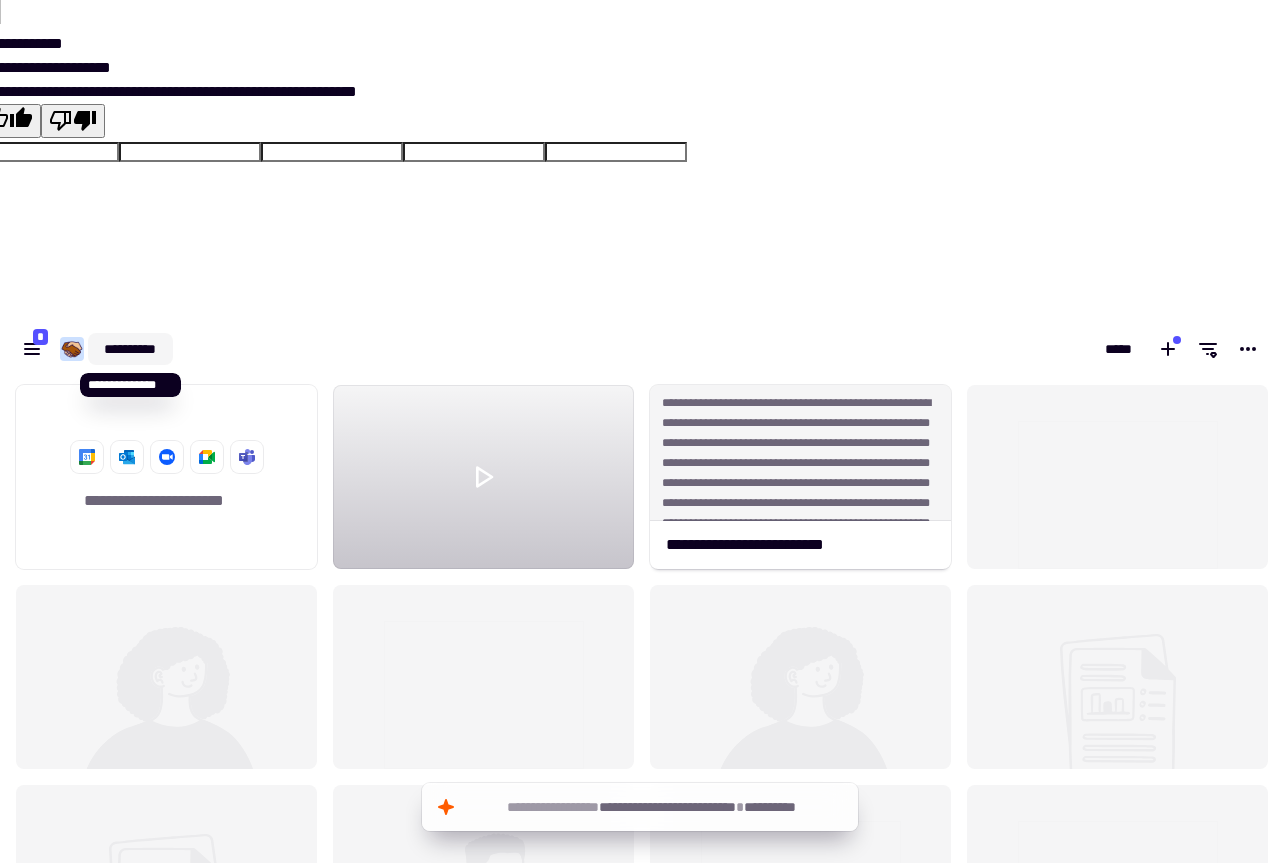 scroll, scrollTop: 16, scrollLeft: 16, axis: both 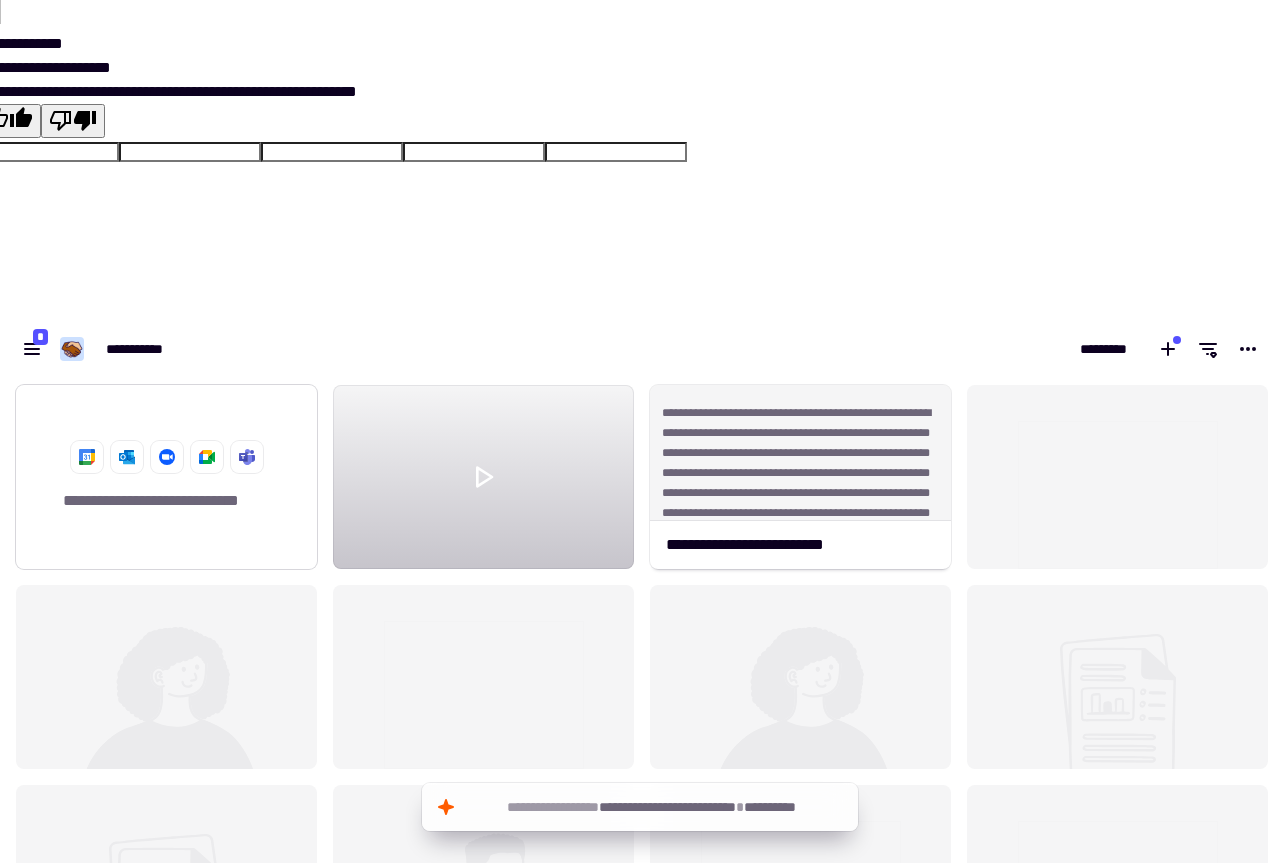 click on "**********" 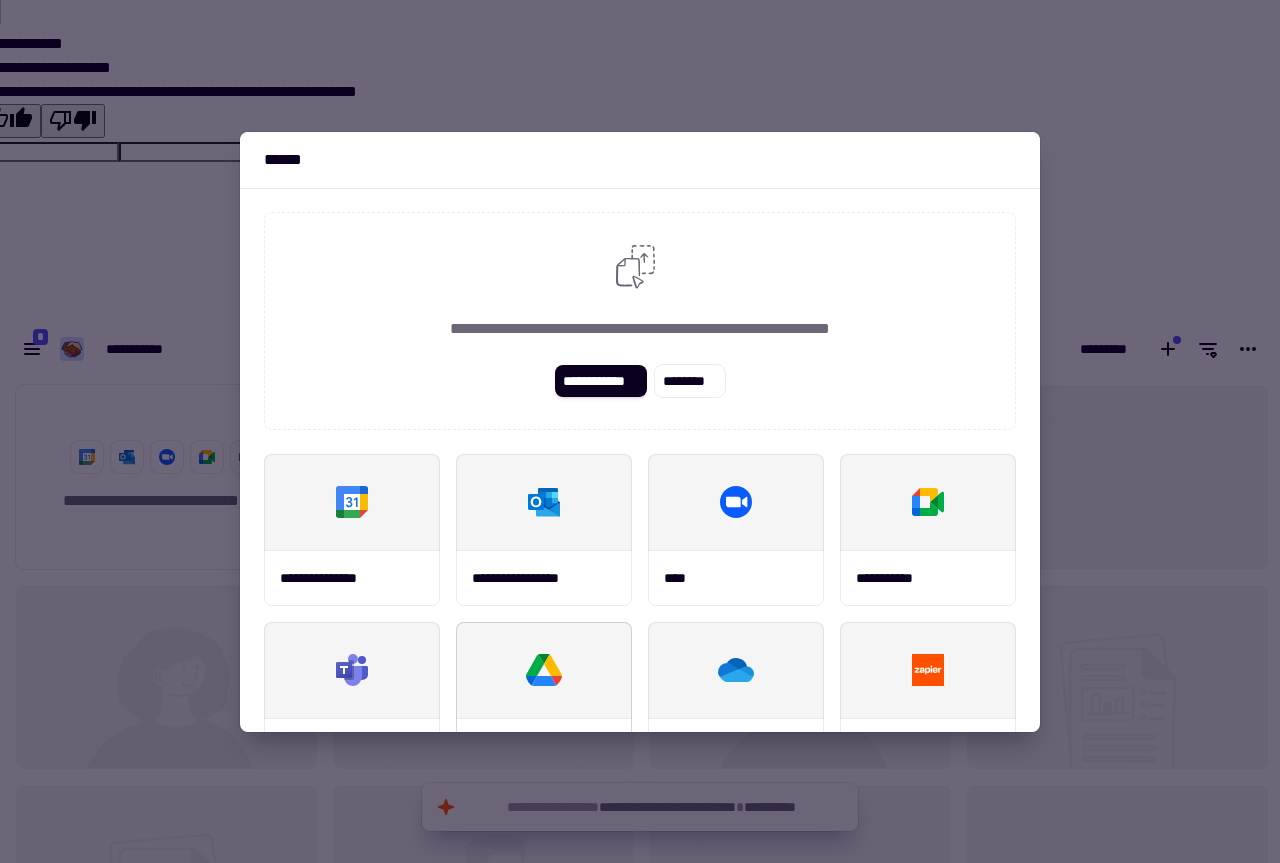drag, startPoint x: 543, startPoint y: 668, endPoint x: 545, endPoint y: 679, distance: 11.18034 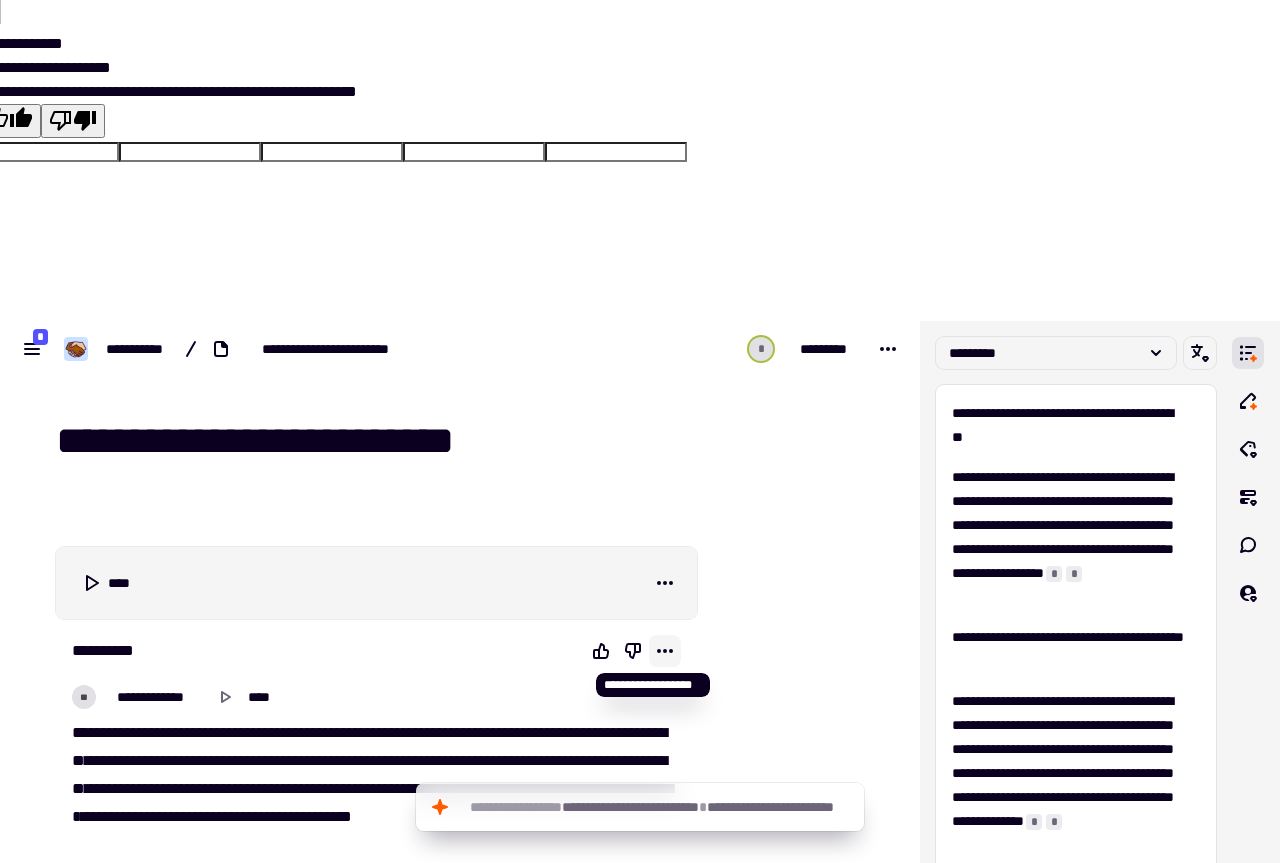 click 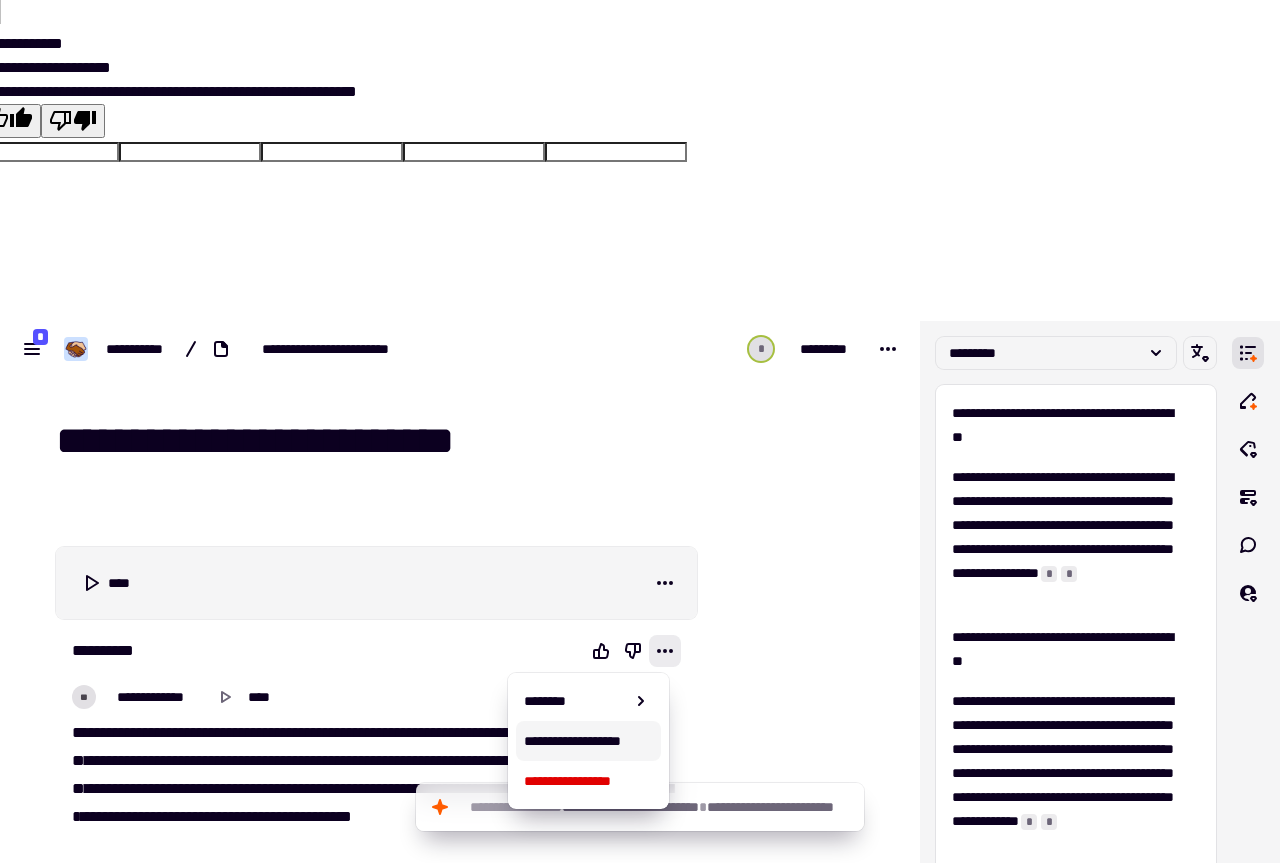 click on "**********" at bounding box center (588, 741) 